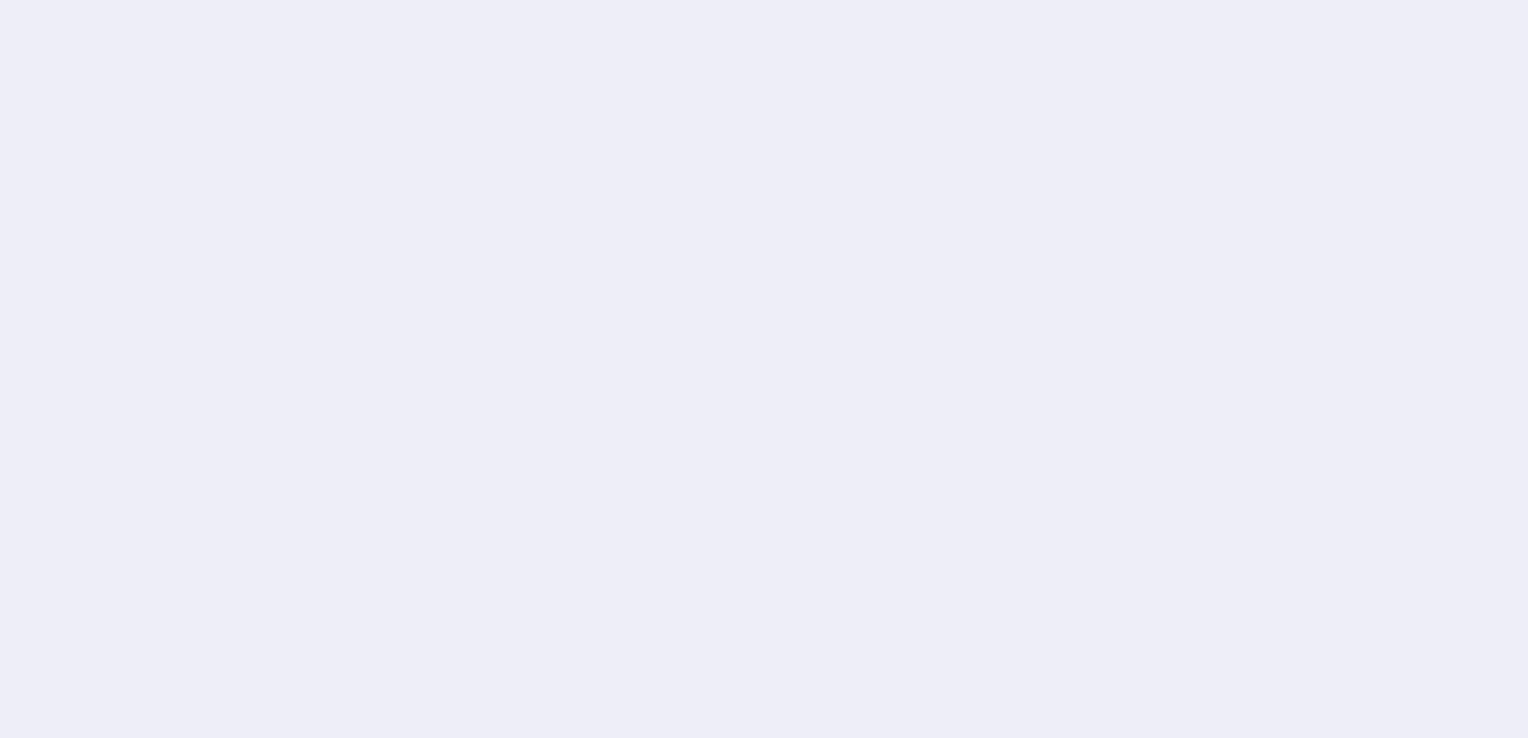 scroll, scrollTop: 0, scrollLeft: 0, axis: both 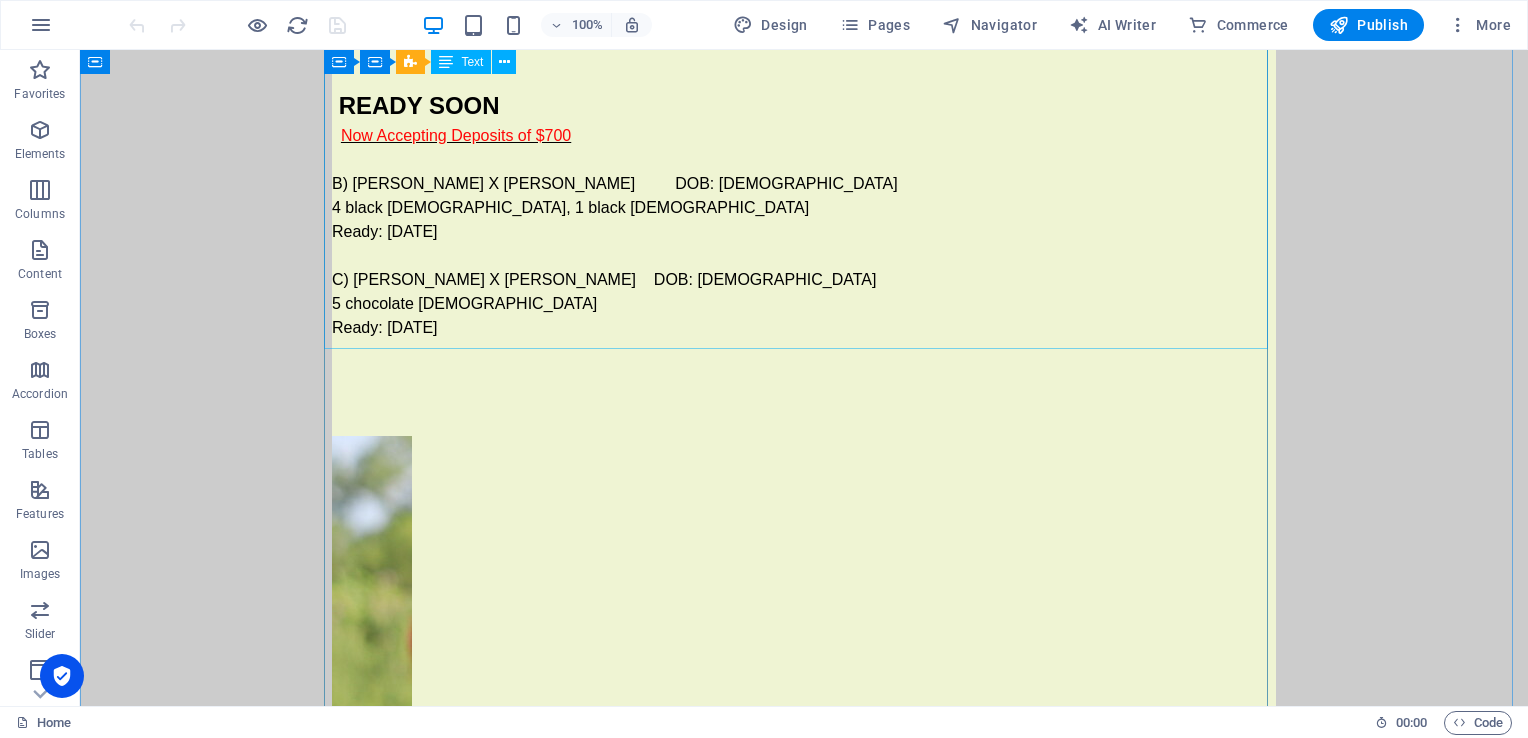 click on "READY NOW     A) Shiney X [PERSON_NAME]        DOB: [DEMOGRAPHIC_DATA]     2 black [DEMOGRAPHIC_DATA]               READY SOON     Now Accepting Deposits of $700 B) Maisie X [PERSON_NAME]         DOB: [DEMOGRAPHIC_DATA]   4 black [DEMOGRAPHIC_DATA], 1 black [DEMOGRAPHIC_DATA]     Ready: [DATE] C) [PERSON_NAME] X [PERSON_NAME]    DOB: [DEMOGRAPHIC_DATA]   5 chocolate [DEMOGRAPHIC_DATA]     Ready: [DATE]" at bounding box center (804, 148) 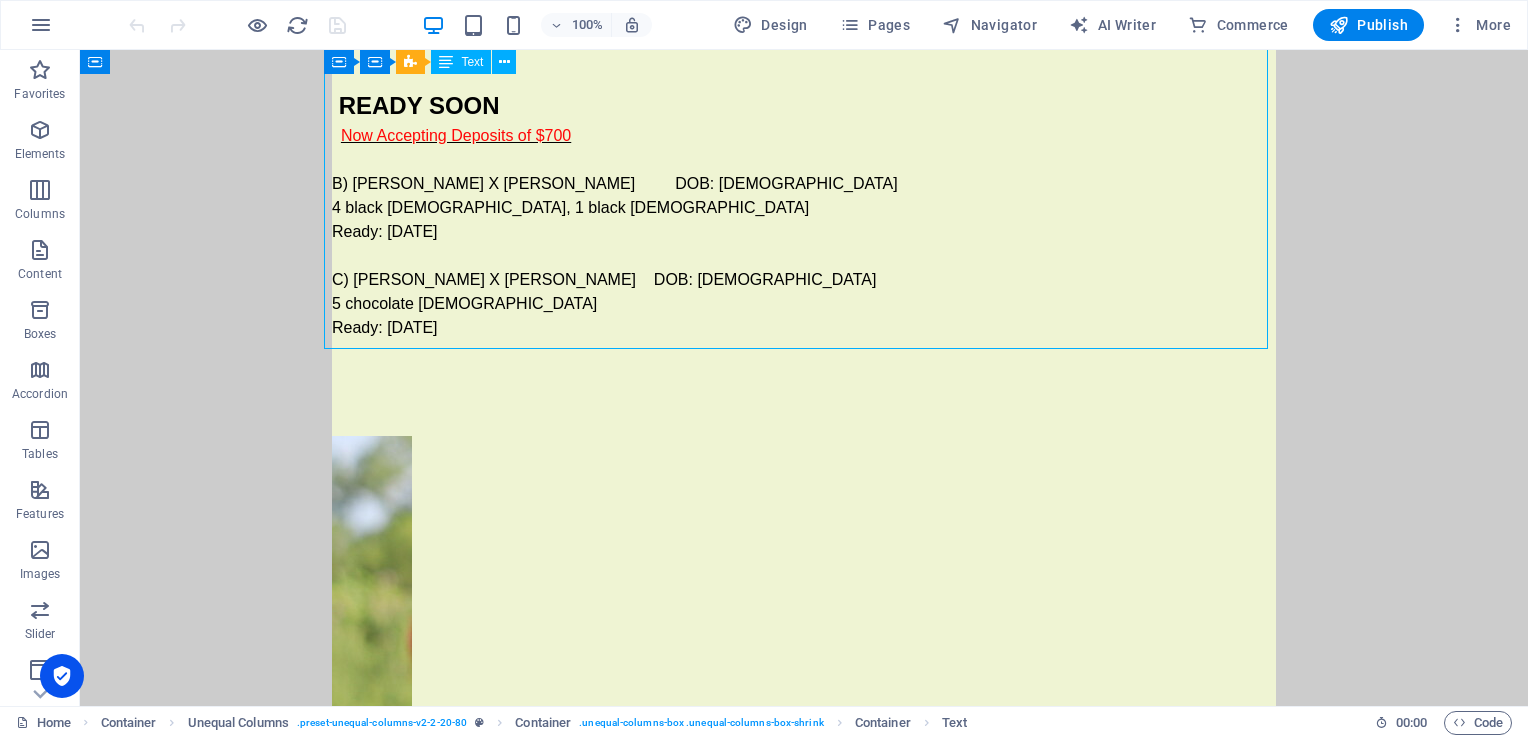 click on "READY NOW     A) Shiney X [PERSON_NAME]        DOB: [DEMOGRAPHIC_DATA]     2 black [DEMOGRAPHIC_DATA]               READY SOON     Now Accepting Deposits of $700 B) Maisie X [PERSON_NAME]         DOB: [DEMOGRAPHIC_DATA]   4 black [DEMOGRAPHIC_DATA], 1 black [DEMOGRAPHIC_DATA]     Ready: [DATE] C) [PERSON_NAME] X [PERSON_NAME]    DOB: [DEMOGRAPHIC_DATA]   5 chocolate [DEMOGRAPHIC_DATA]     Ready: [DATE]" at bounding box center [804, 148] 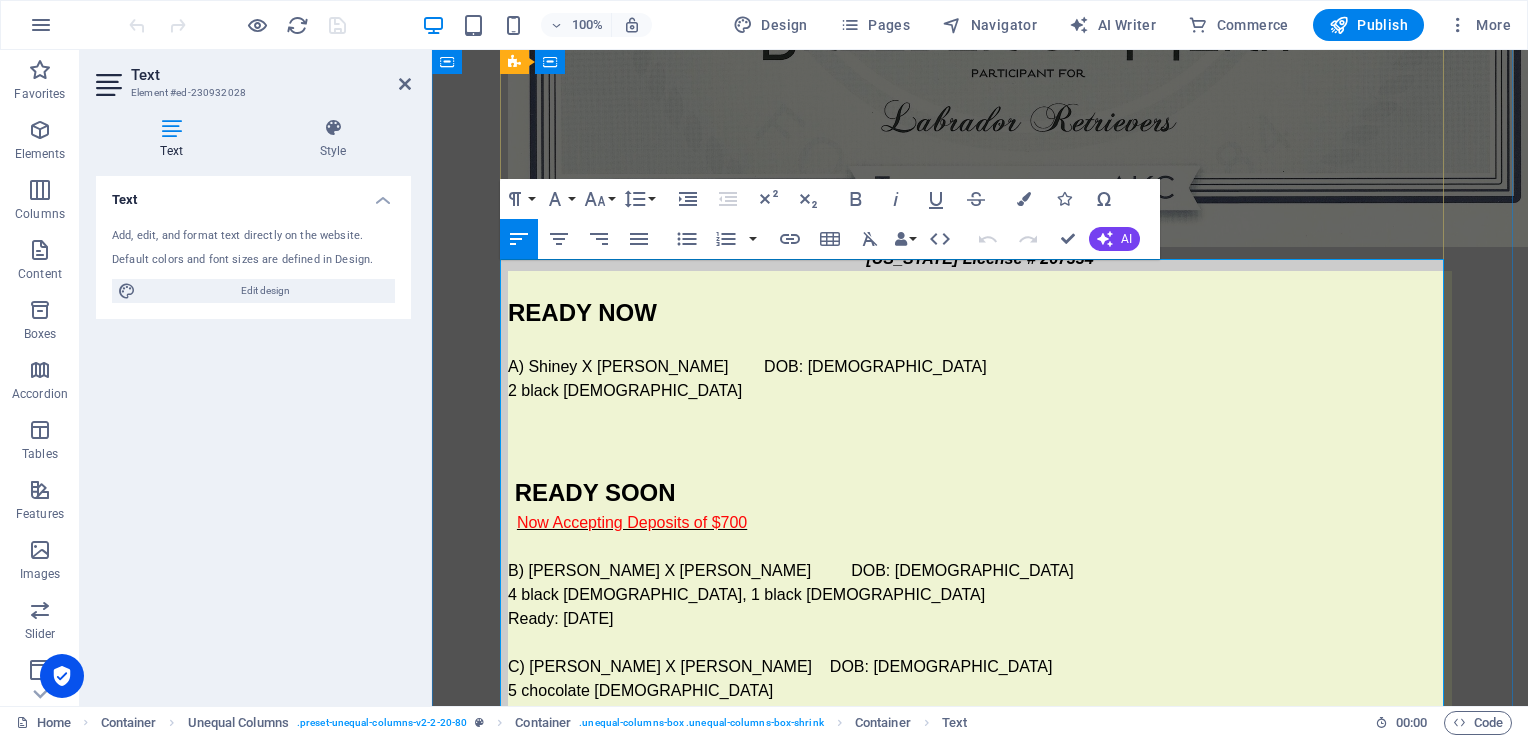 scroll, scrollTop: 2217, scrollLeft: 0, axis: vertical 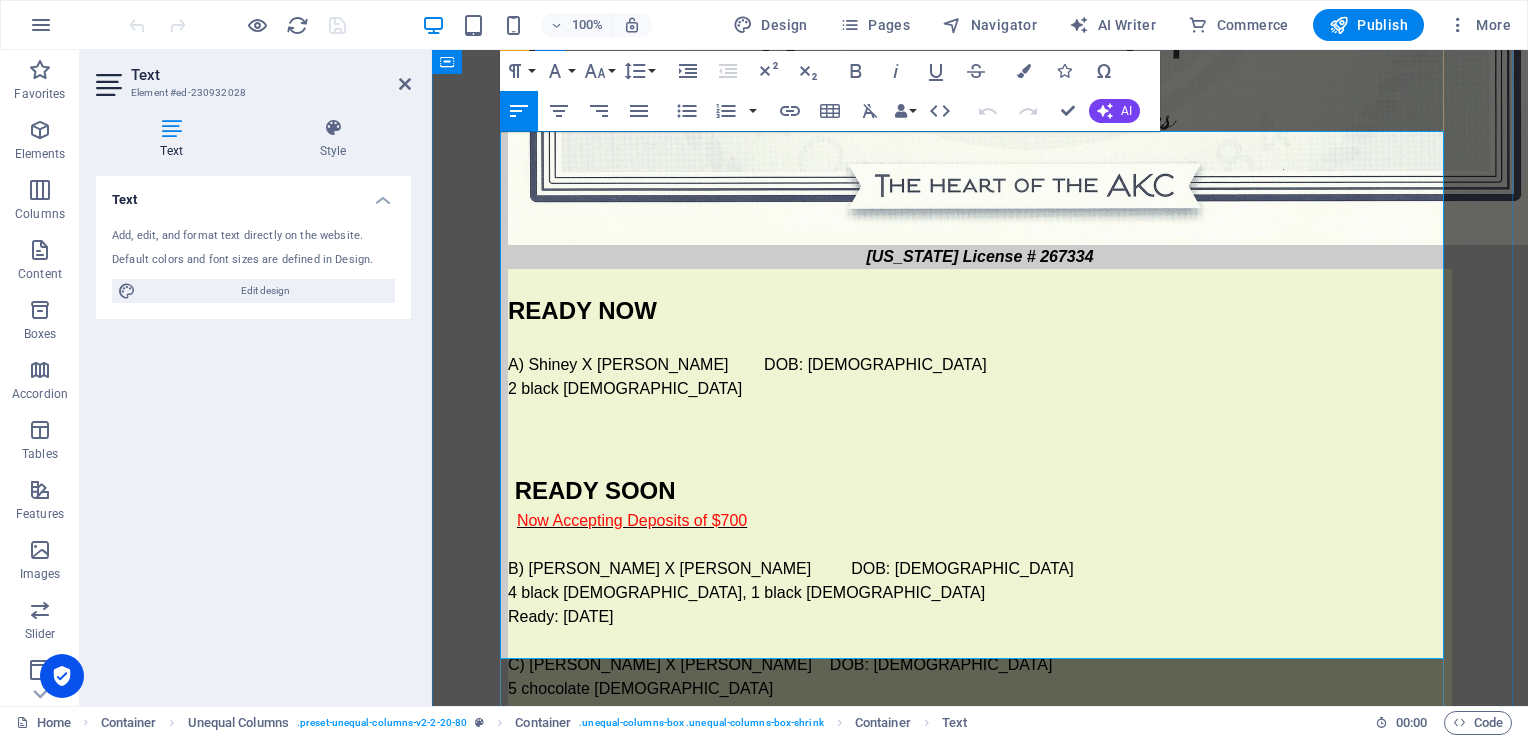 drag, startPoint x: 710, startPoint y: 466, endPoint x: 704, endPoint y: 480, distance: 15.231546 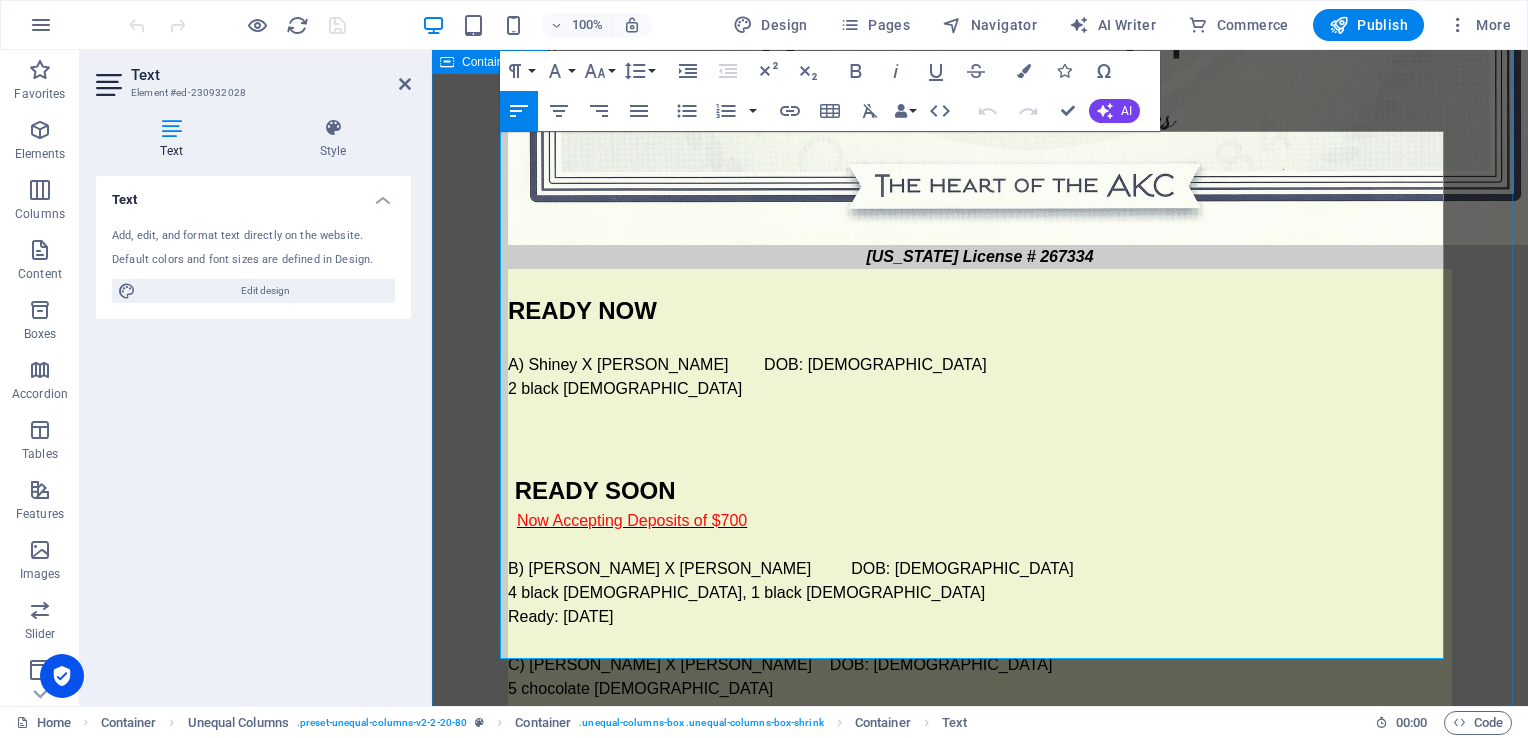 drag, startPoint x: 704, startPoint y: 480, endPoint x: 496, endPoint y: 419, distance: 216.76024 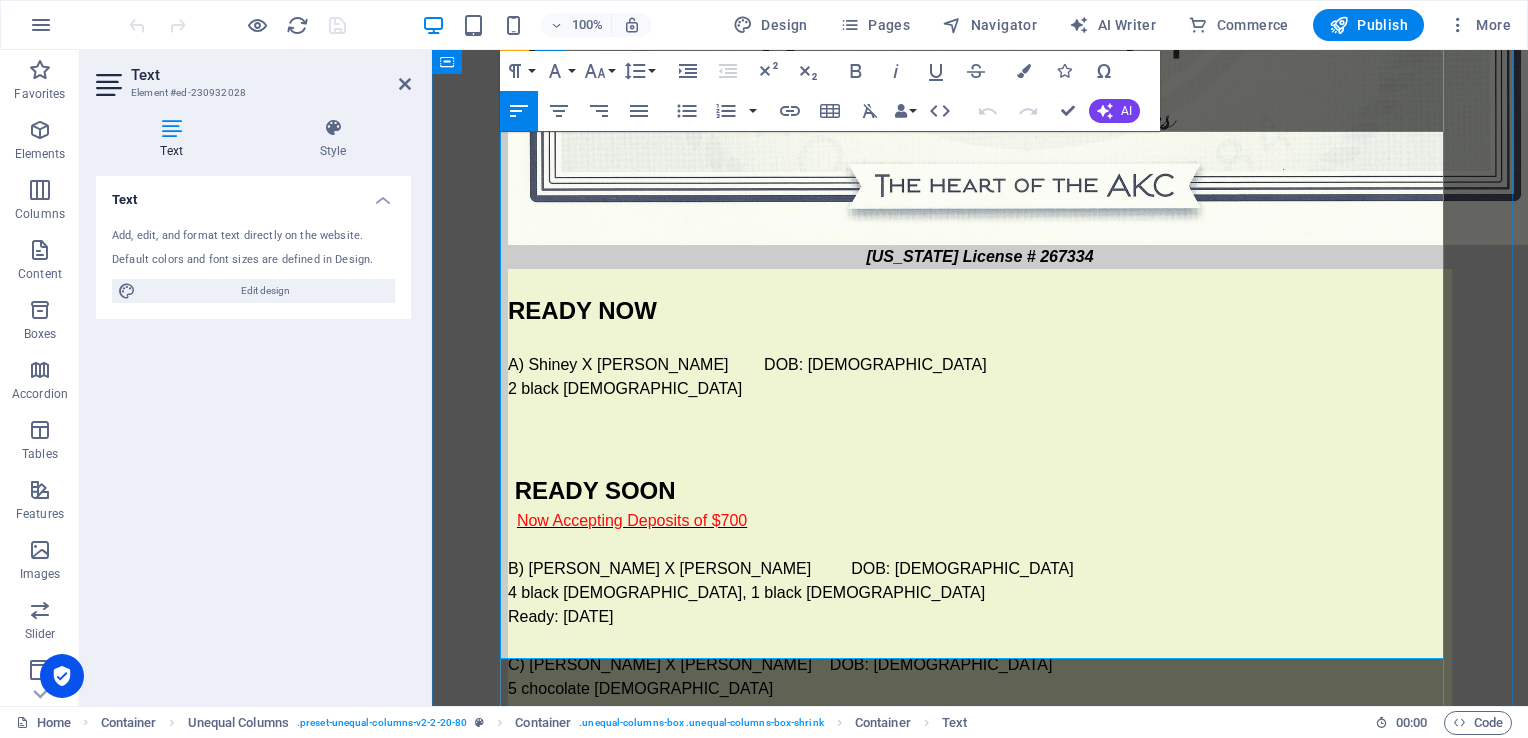 click at bounding box center (980, 413) 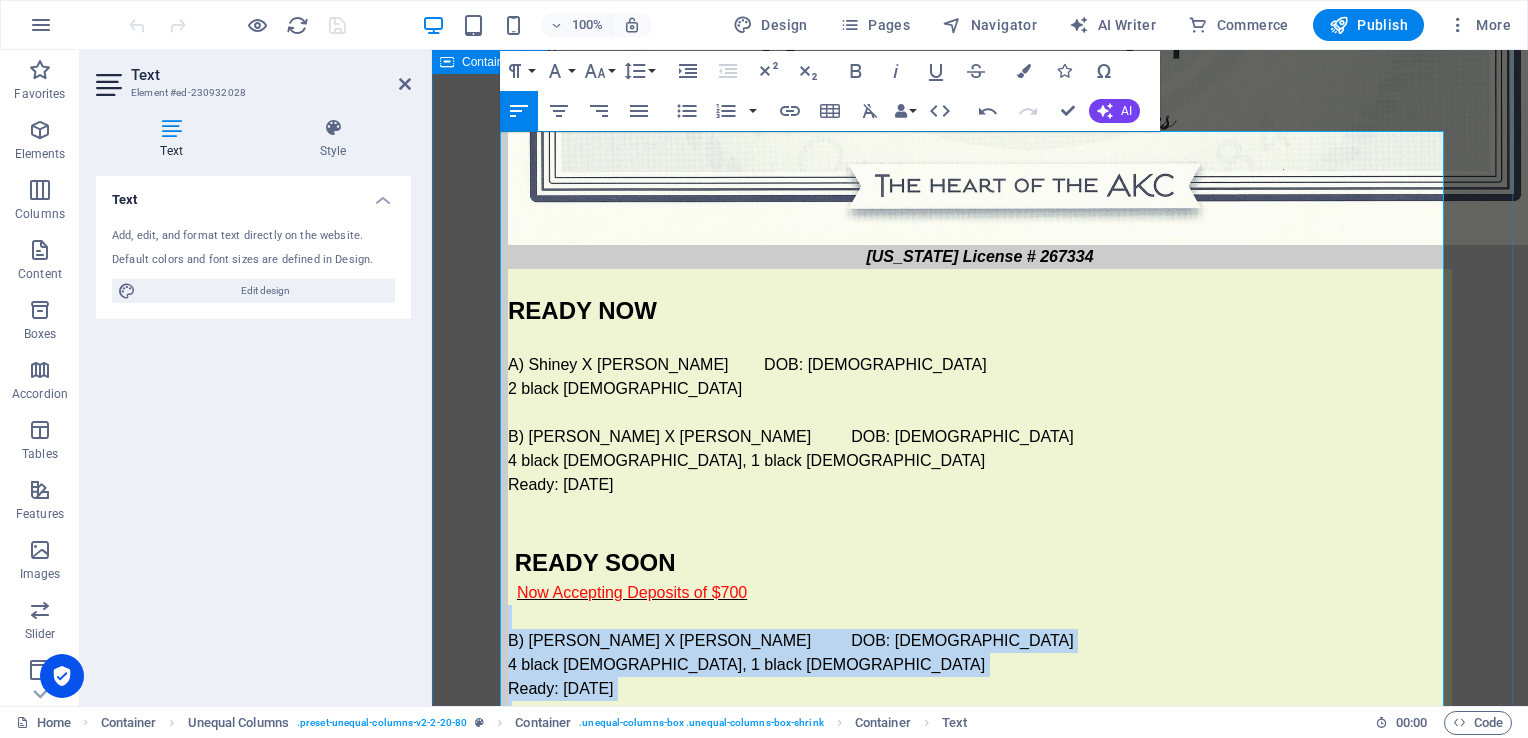 drag, startPoint x: 684, startPoint y: 570, endPoint x: 497, endPoint y: 489, distance: 203.78911 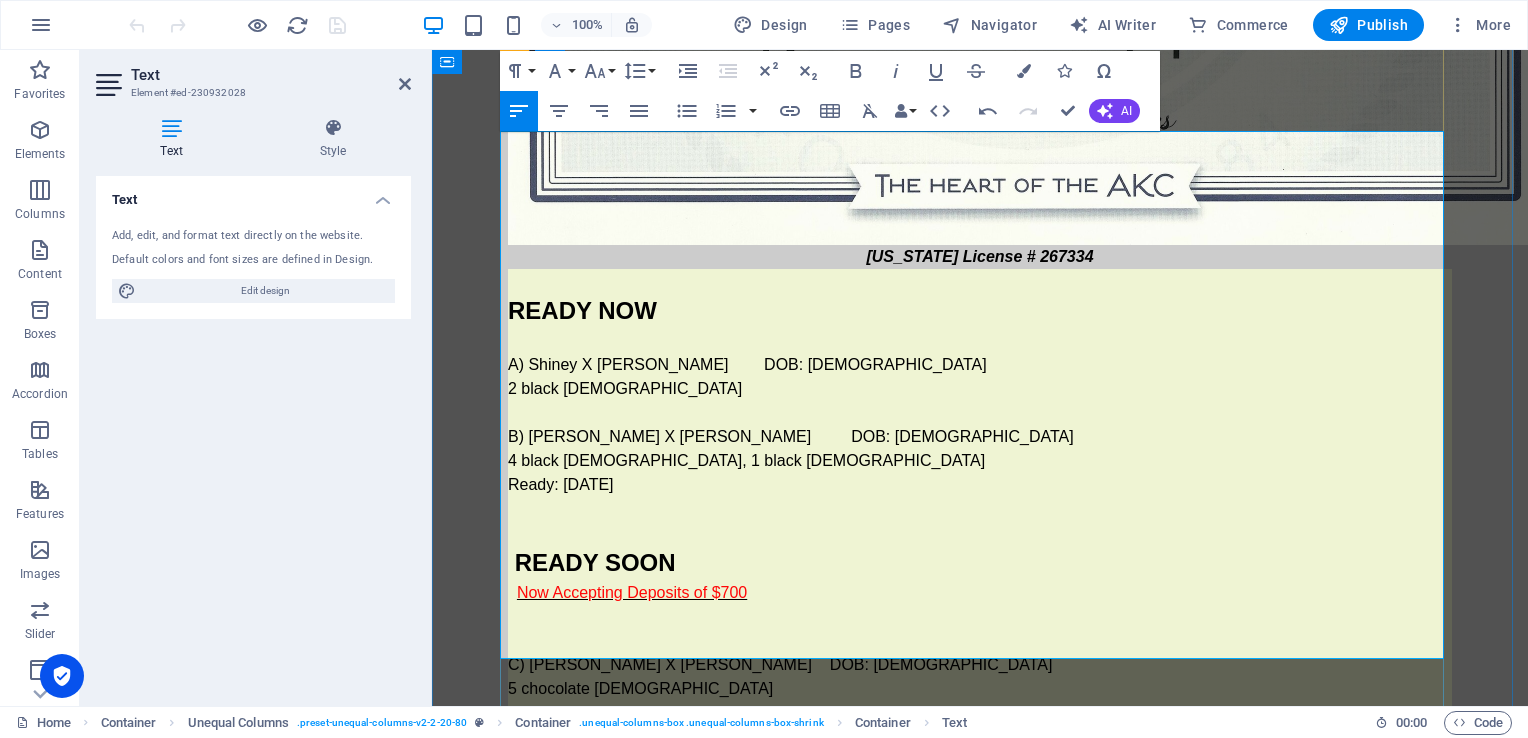 drag, startPoint x: 675, startPoint y: 365, endPoint x: 677, endPoint y: 354, distance: 11.18034 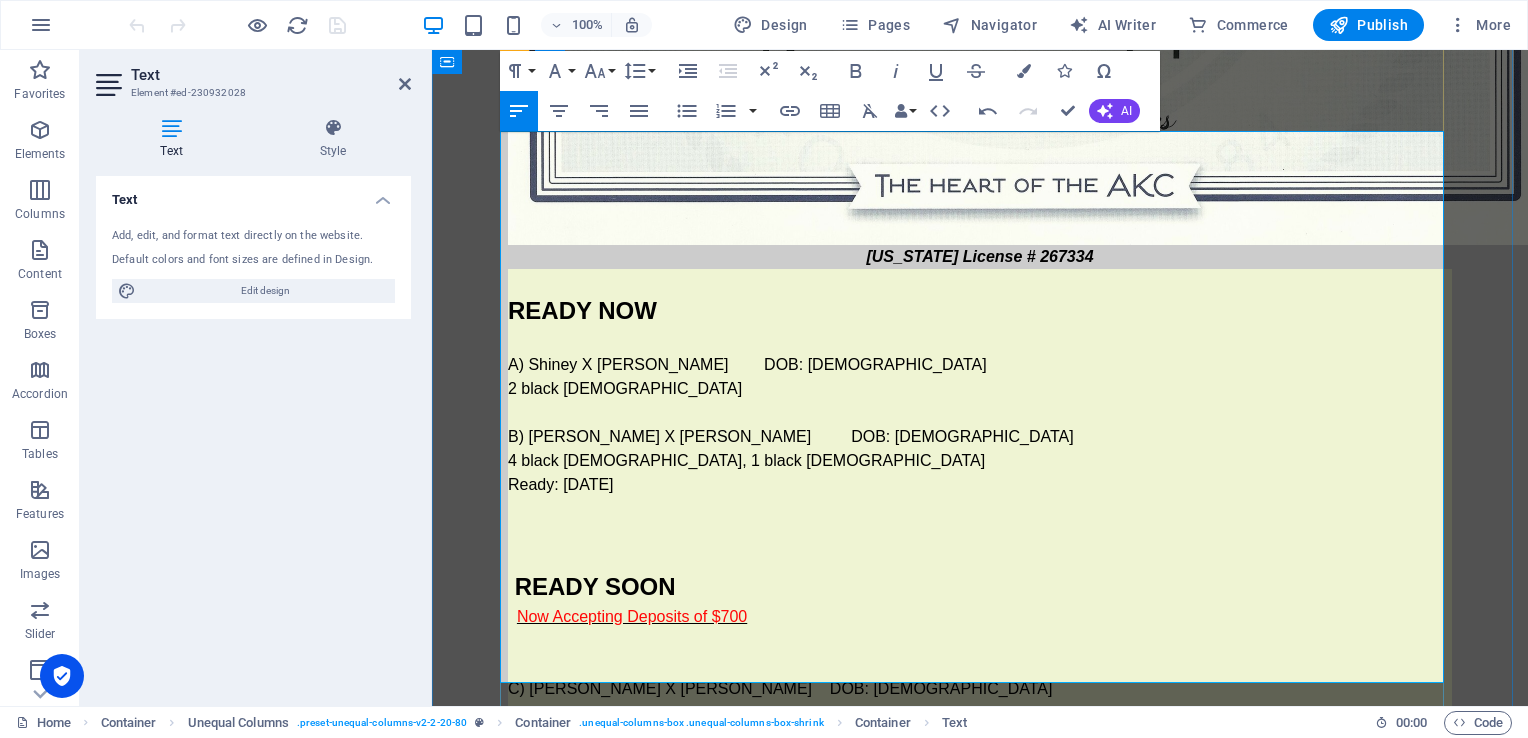 click on "Ready: [DATE]" at bounding box center (980, 497) 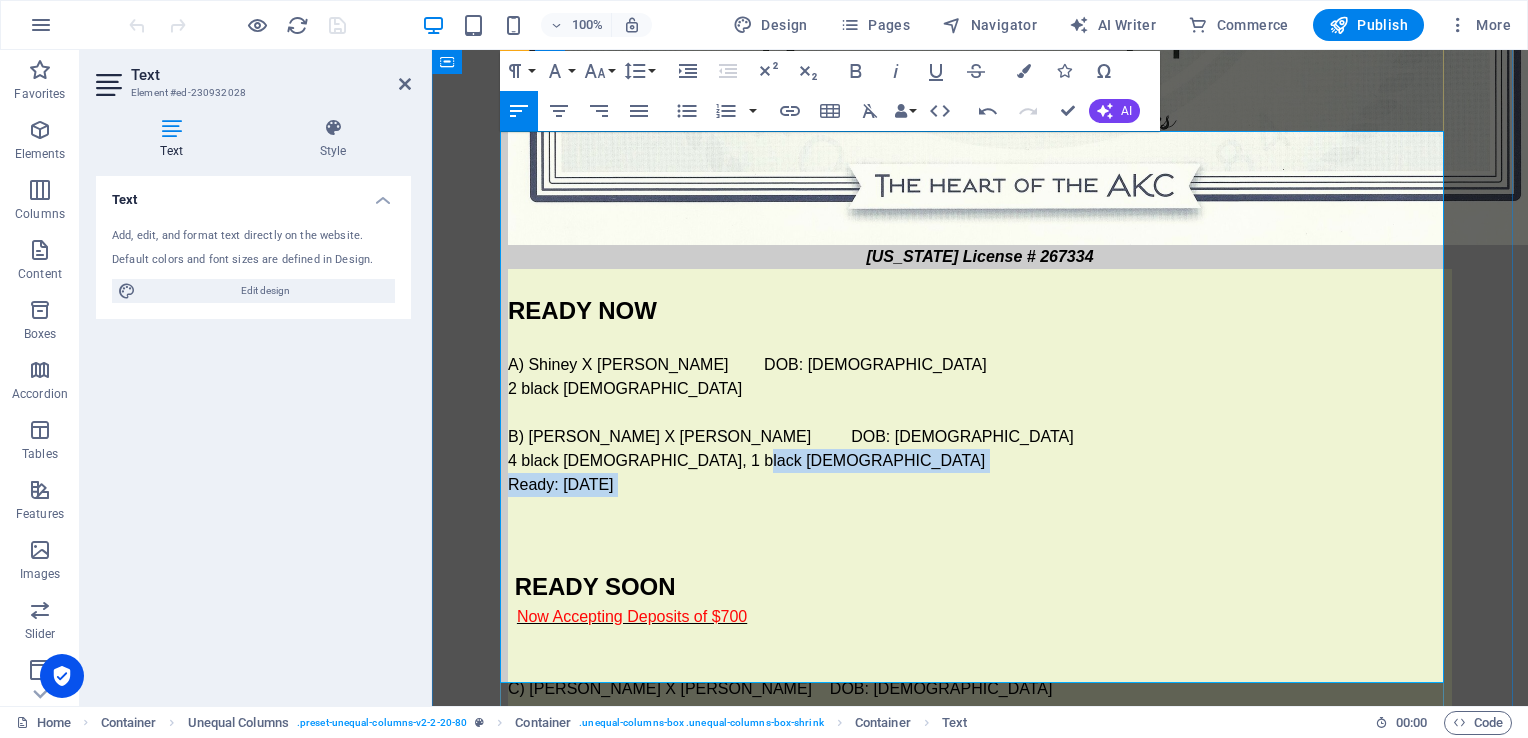 drag, startPoint x: 726, startPoint y: 338, endPoint x: 744, endPoint y: 328, distance: 20.59126 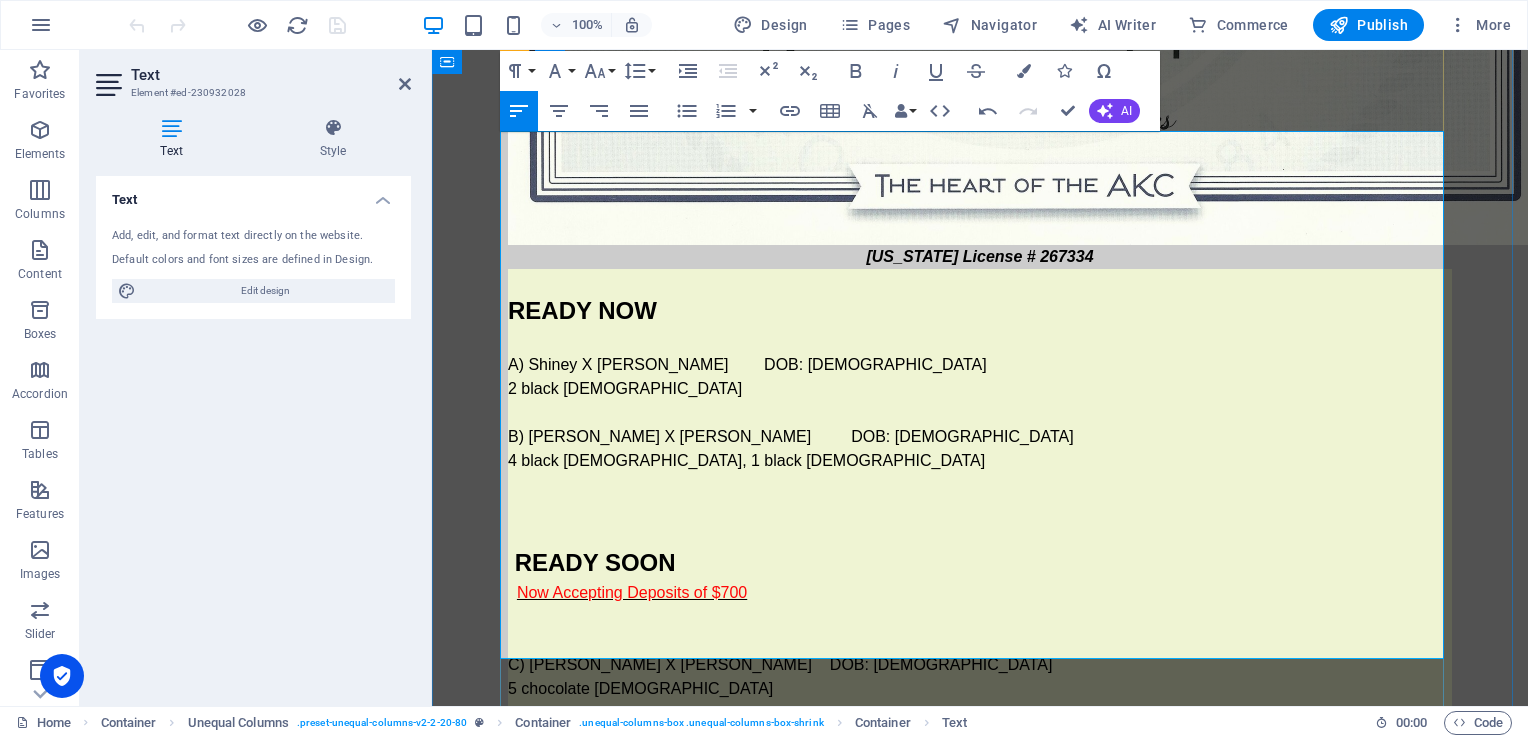 click on "4 black [DEMOGRAPHIC_DATA], 1 black [DEMOGRAPHIC_DATA]" at bounding box center [980, 461] 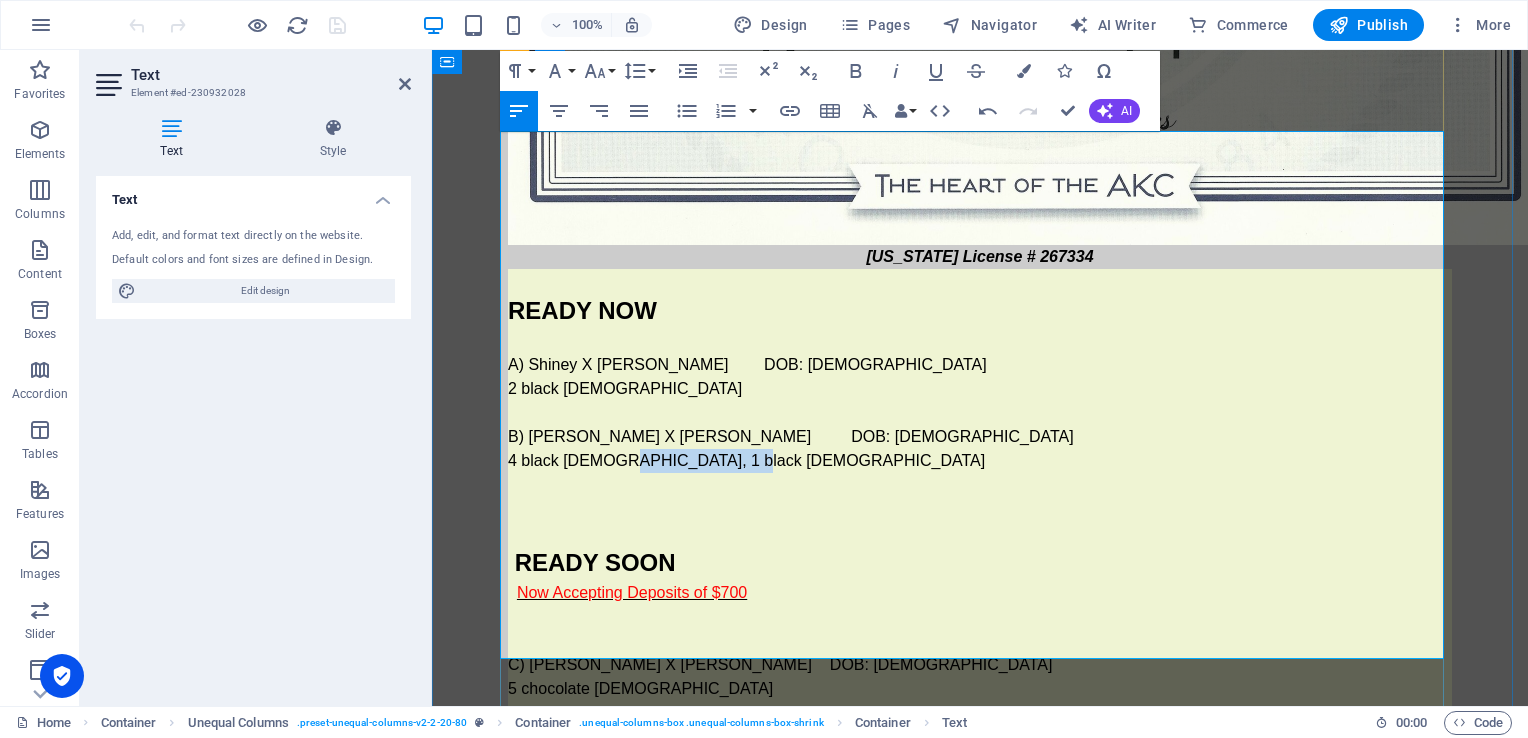 drag, startPoint x: 604, startPoint y: 322, endPoint x: 741, endPoint y: 323, distance: 137.00365 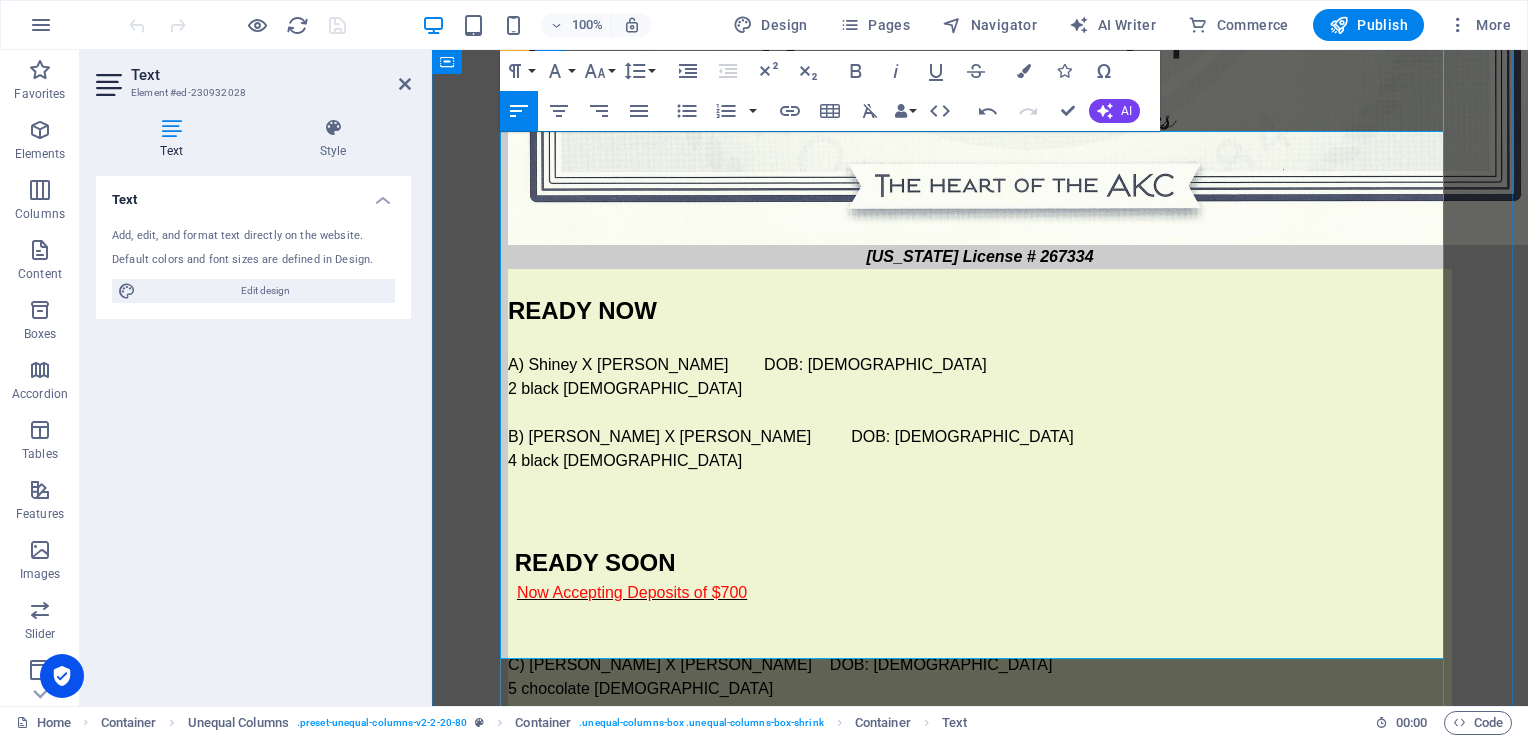 click on "5 chocolate [DEMOGRAPHIC_DATA]" at bounding box center (980, 689) 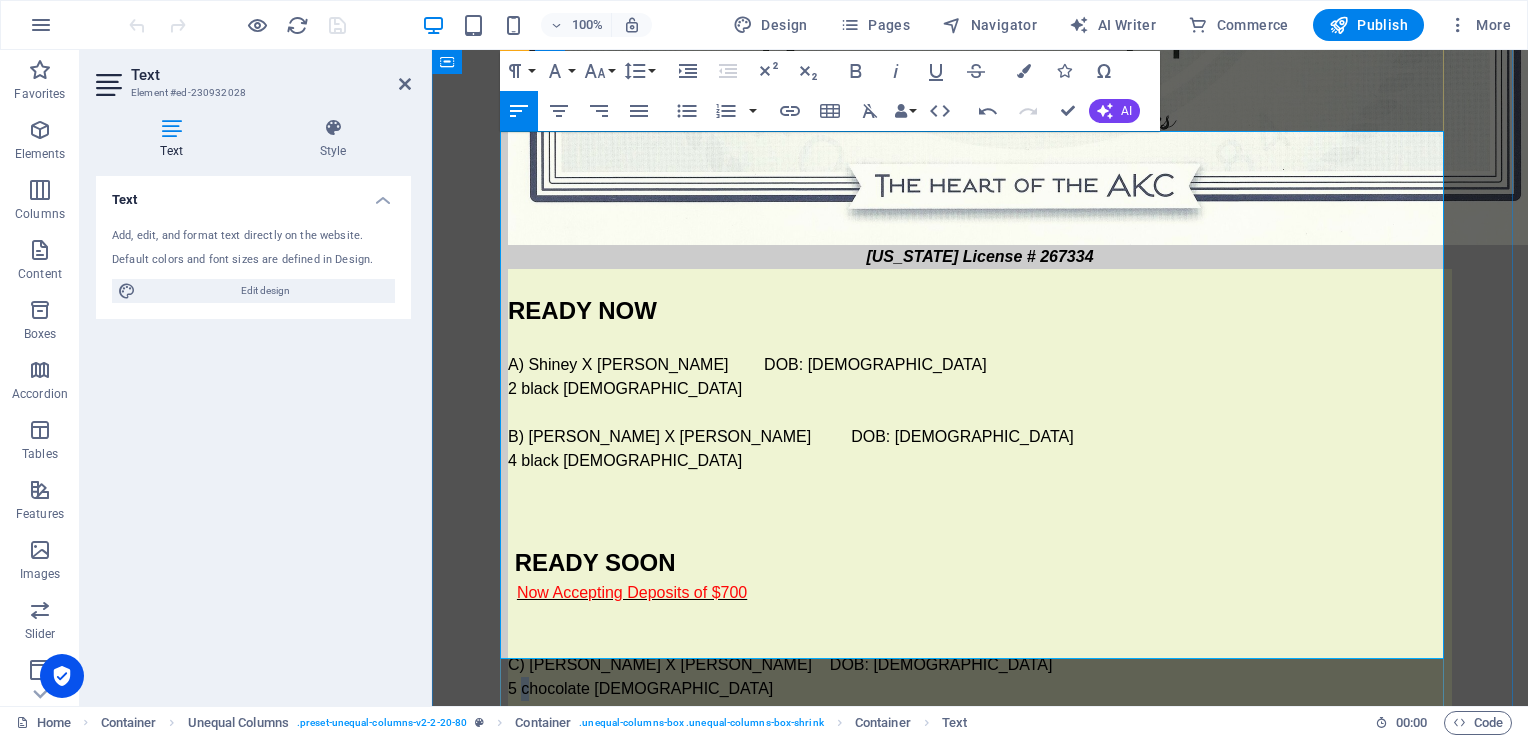 click on "5 chocolate [DEMOGRAPHIC_DATA]" at bounding box center (980, 689) 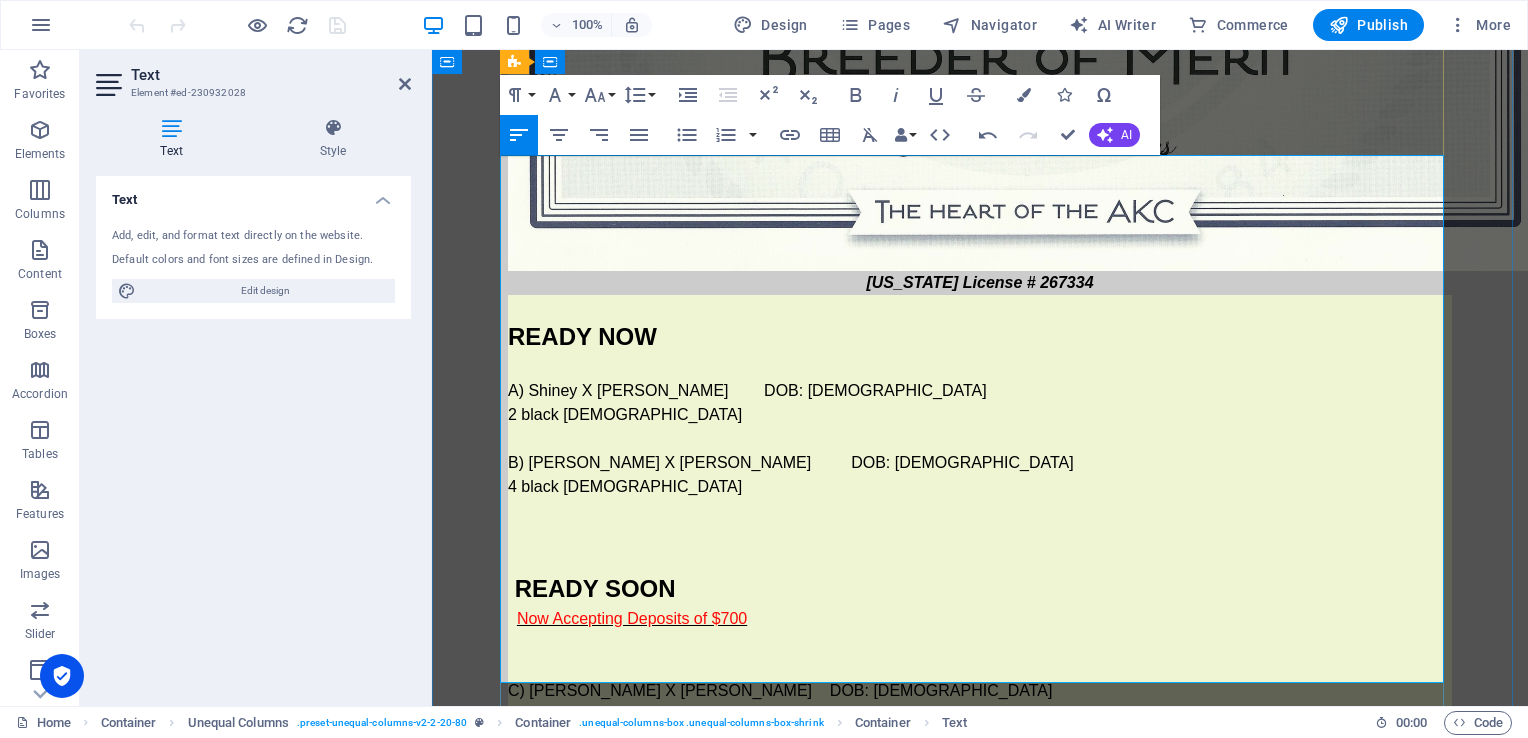 scroll, scrollTop: 2193, scrollLeft: 0, axis: vertical 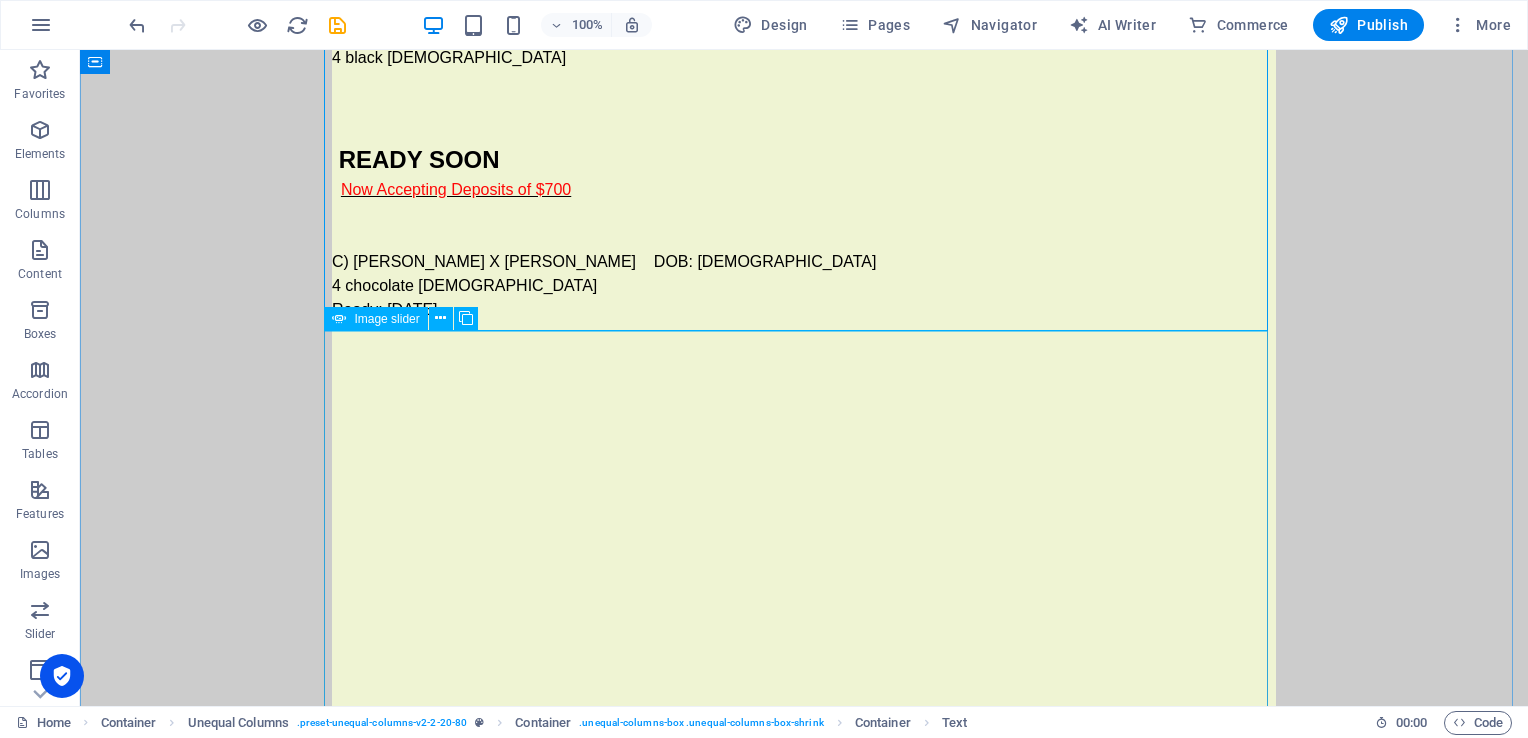 click on ""Jupiter" Shiney pup / DOB: [DEMOGRAPHIC_DATA] "Mars" Shiney pup / DOB: [DEMOGRAPHIC_DATA] "Orion" Shiney pup / DOB: [DEMOGRAPHIC_DATA] "Jupiter" Shiney pup / DOB: [DEMOGRAPHIC_DATA] "Mars" Shiney pup / DOB: [DEMOGRAPHIC_DATA] 1 2 3" at bounding box center [804, 666] 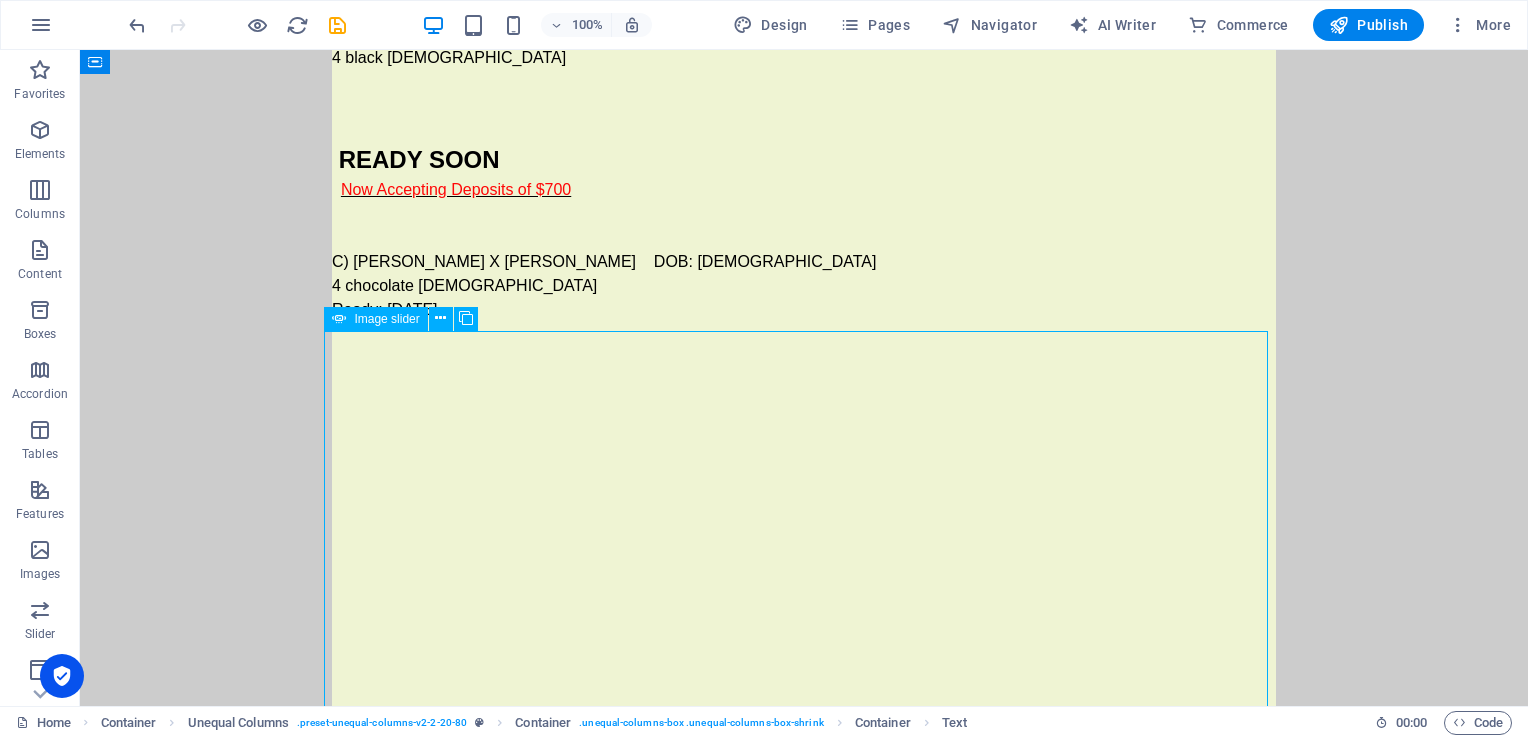 click on ""Jupiter" Shiney pup / DOB: [DEMOGRAPHIC_DATA] "Mars" Shiney pup / DOB: [DEMOGRAPHIC_DATA] "Orion" Shiney pup / DOB: [DEMOGRAPHIC_DATA] "Jupiter" Shiney pup / DOB: [DEMOGRAPHIC_DATA] "Mars" Shiney pup / DOB: [DEMOGRAPHIC_DATA] 1 2 3" at bounding box center [804, 654] 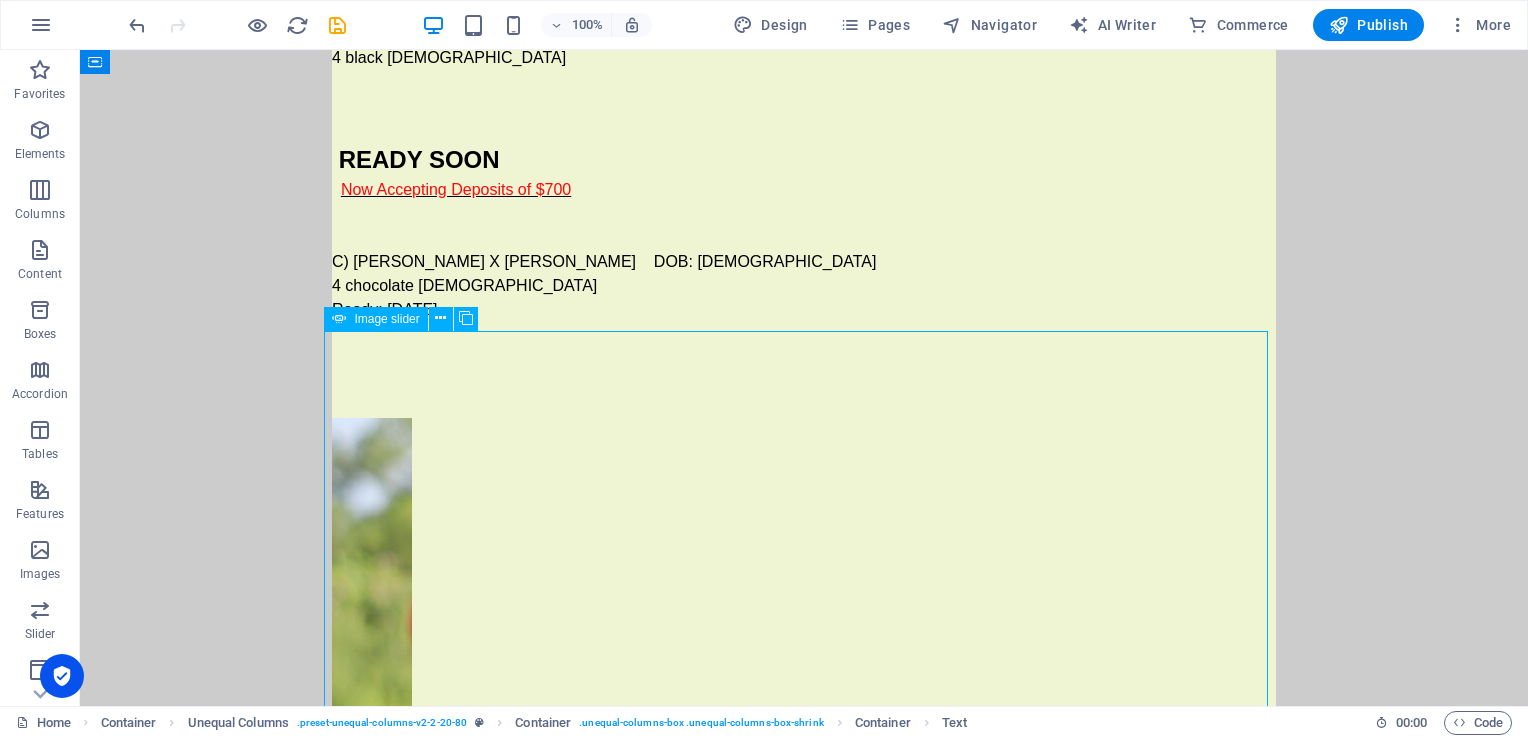 select on "ms" 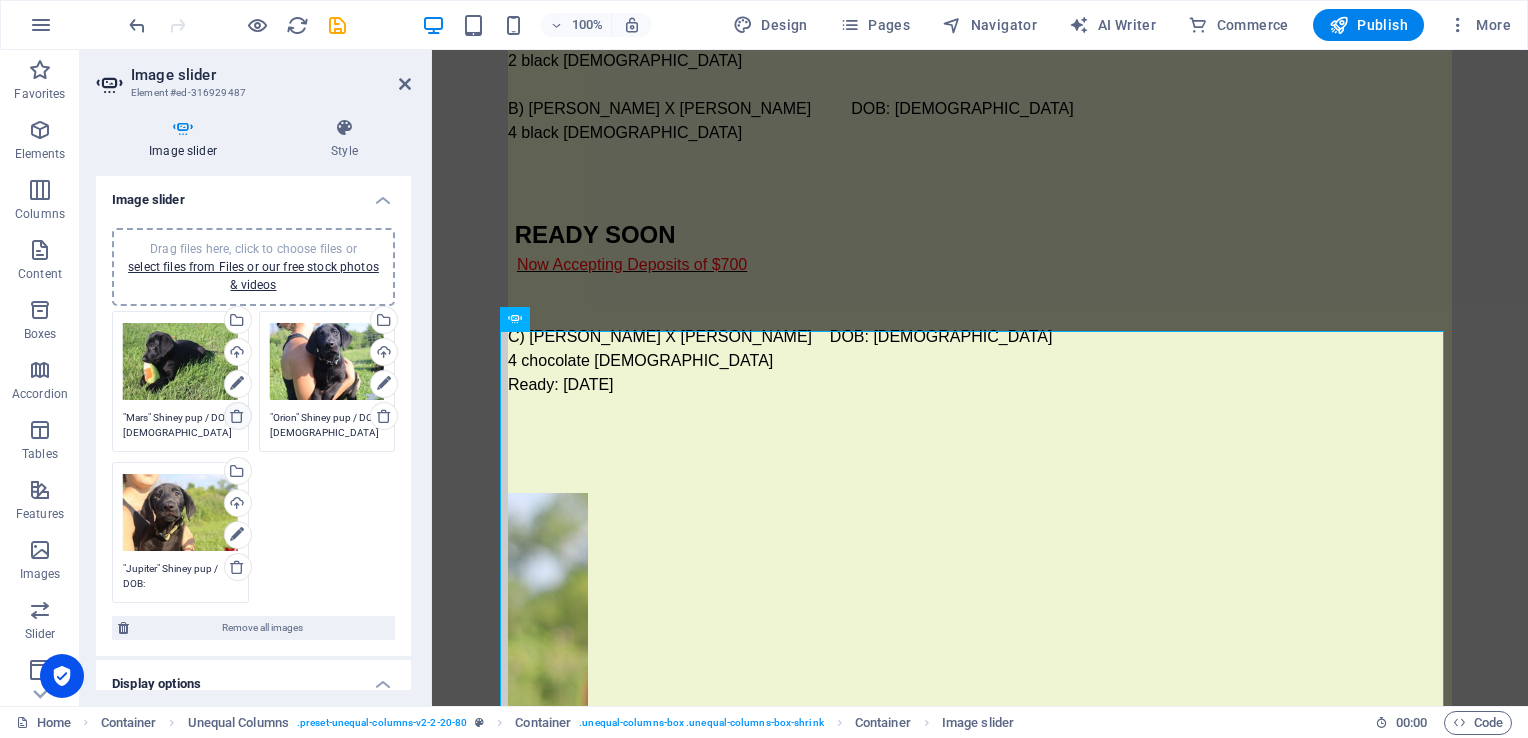 click at bounding box center (237, 416) 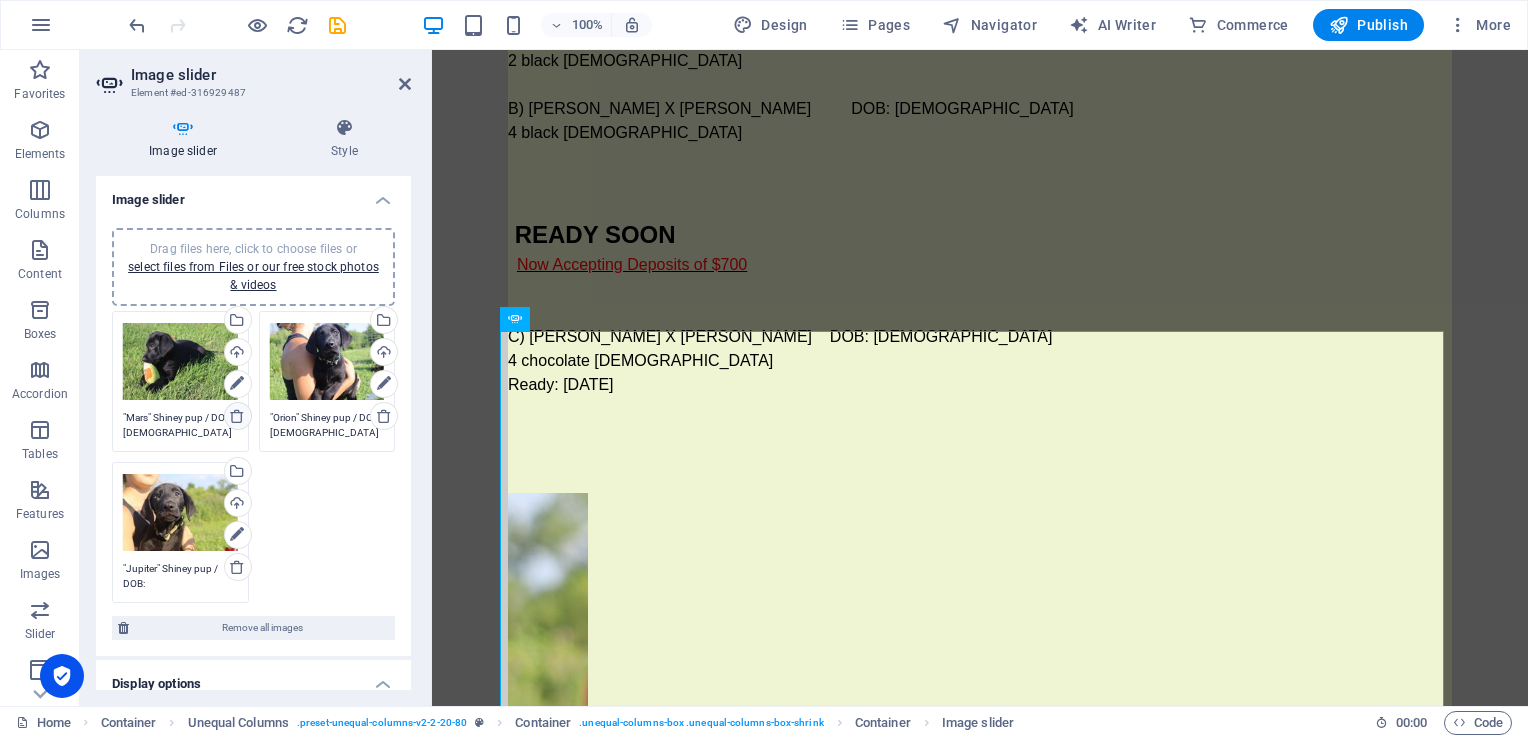 type on ""Orion" Shiney pup / DOB: [DEMOGRAPHIC_DATA]" 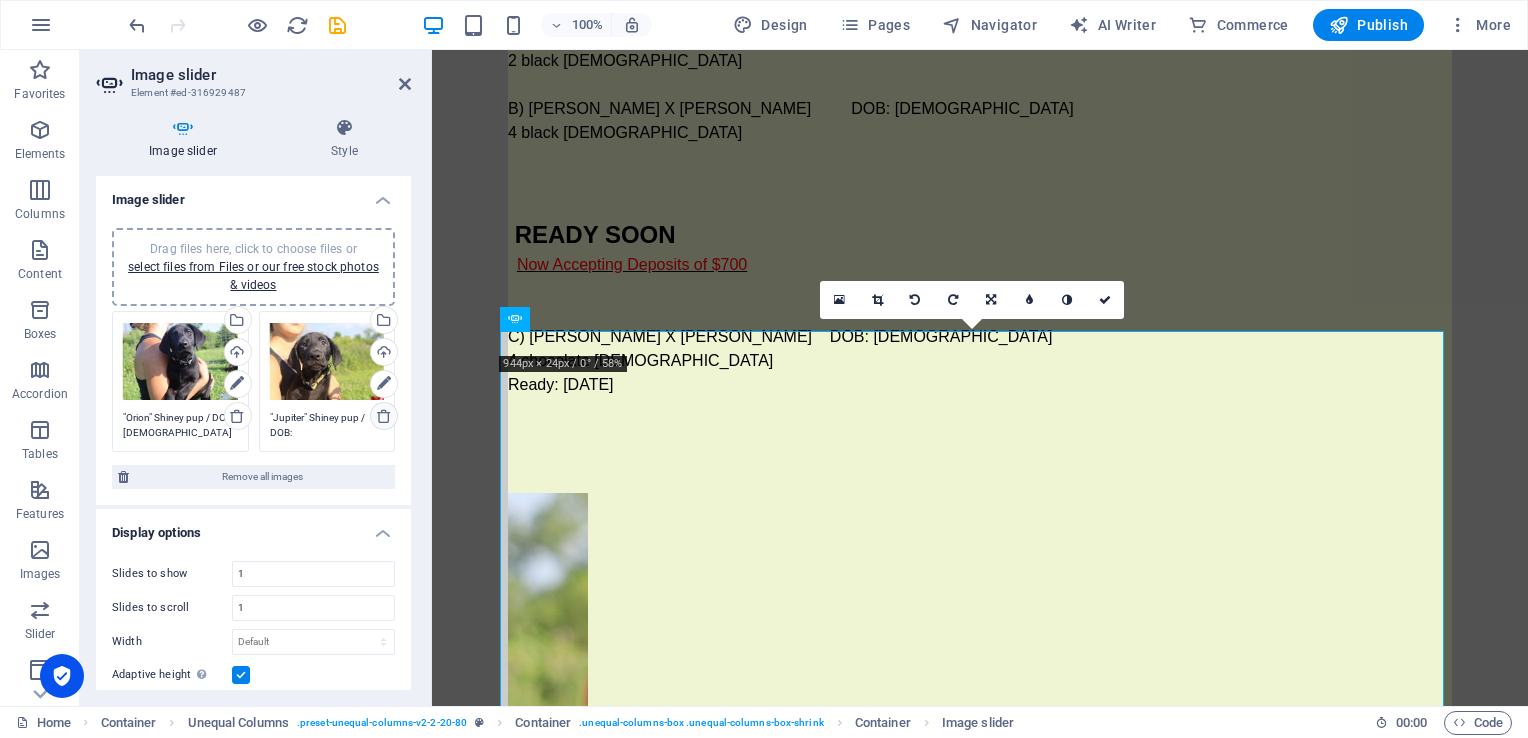 click at bounding box center [384, 416] 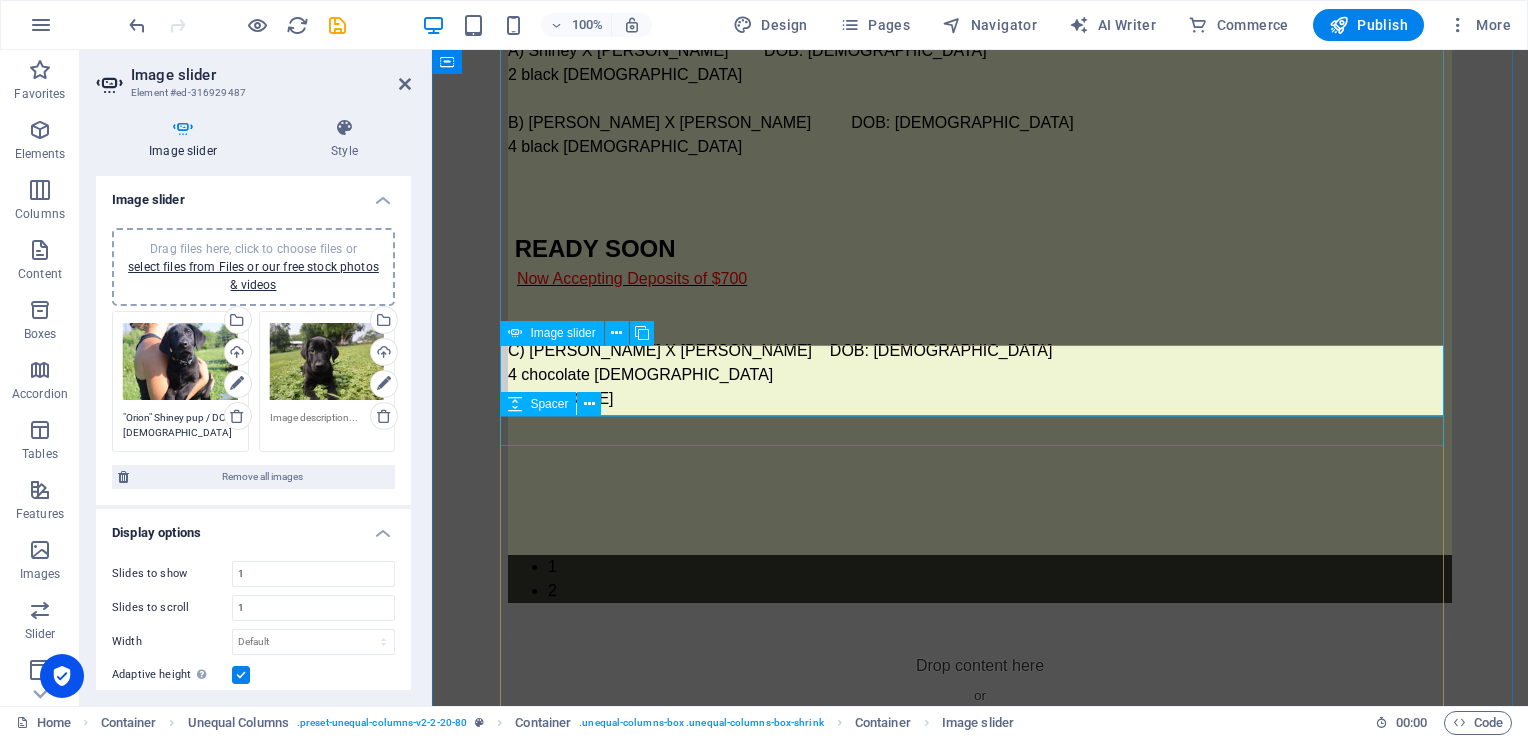 scroll, scrollTop: 2545, scrollLeft: 0, axis: vertical 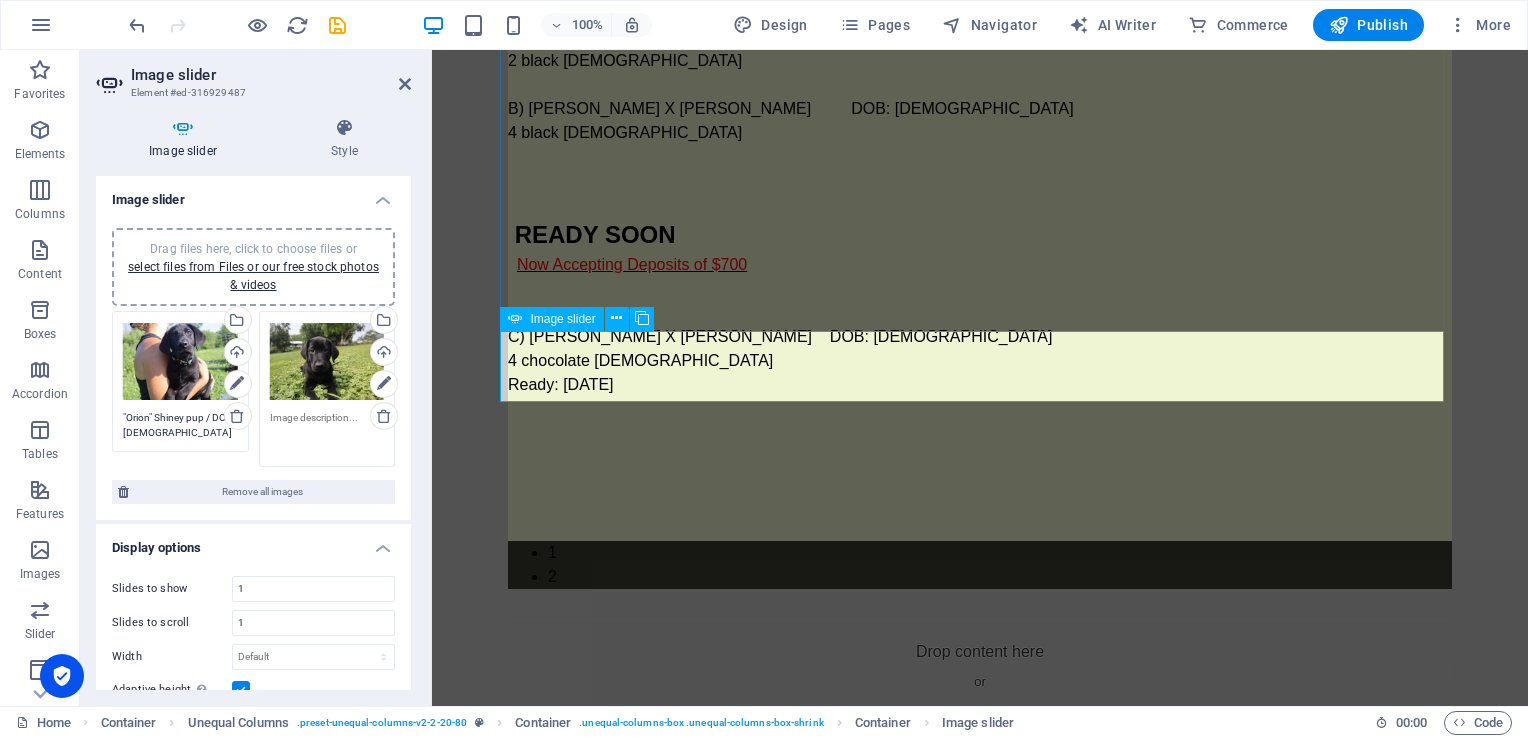 click at bounding box center (327, 432) 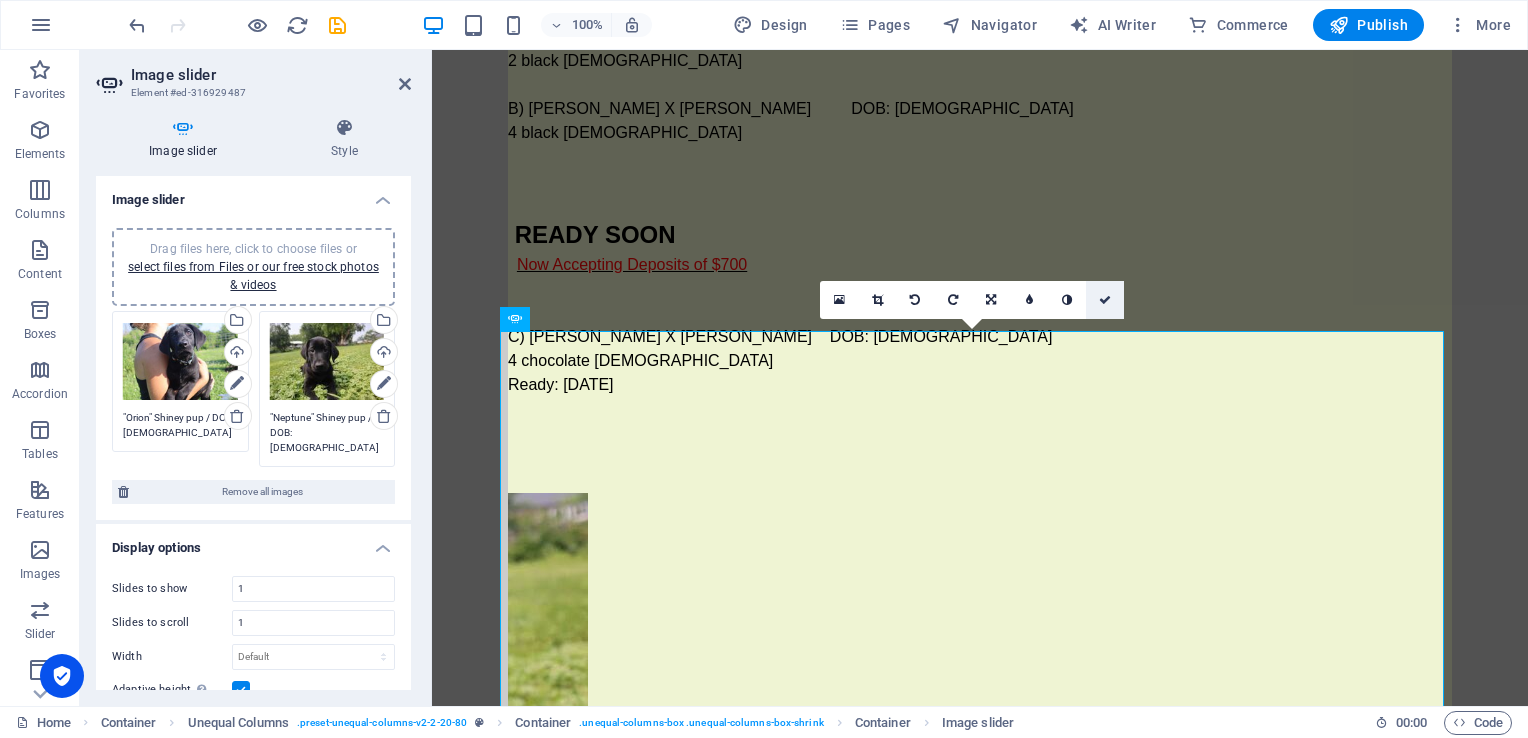 type on ""Neptune" Shiney pup / DOB:[DEMOGRAPHIC_DATA]" 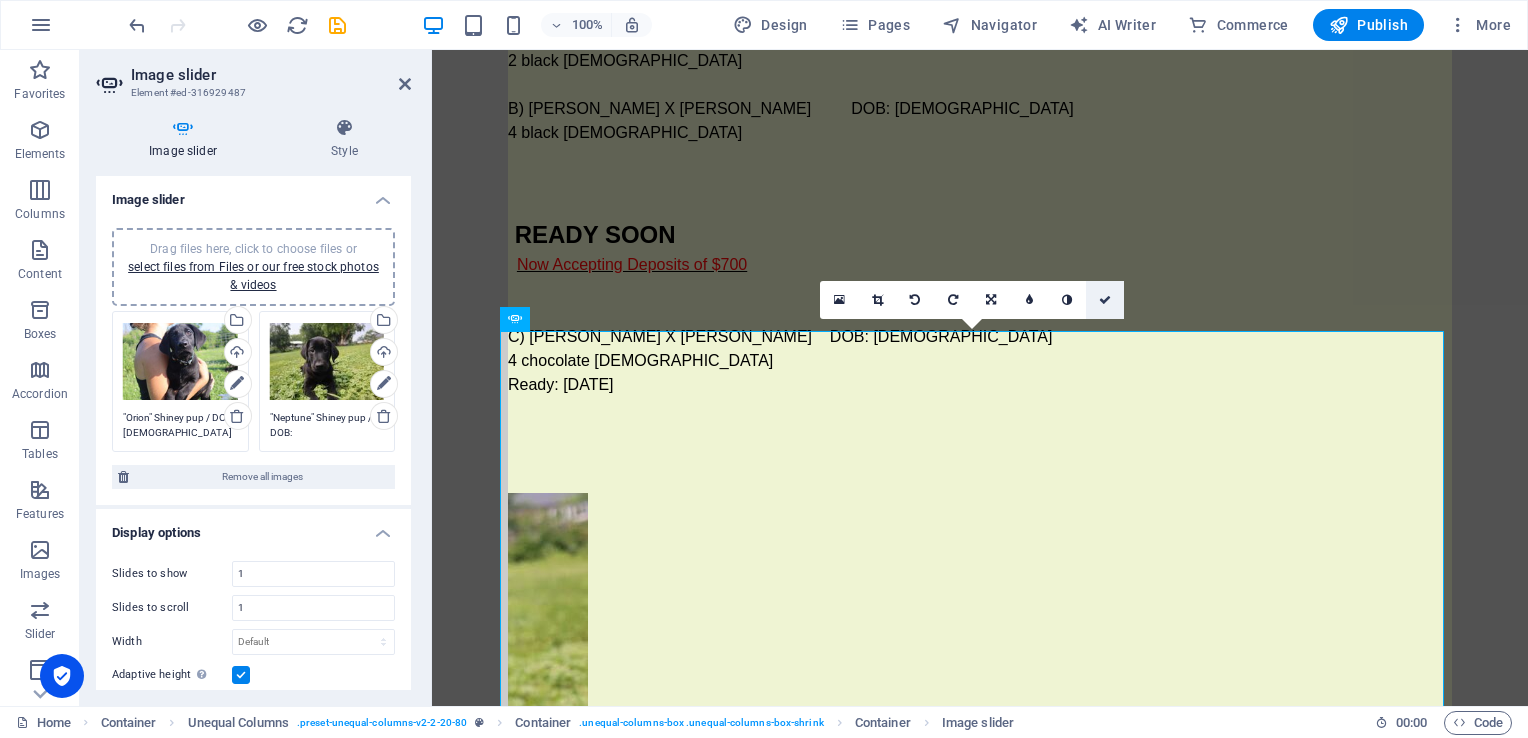 click at bounding box center [1105, 300] 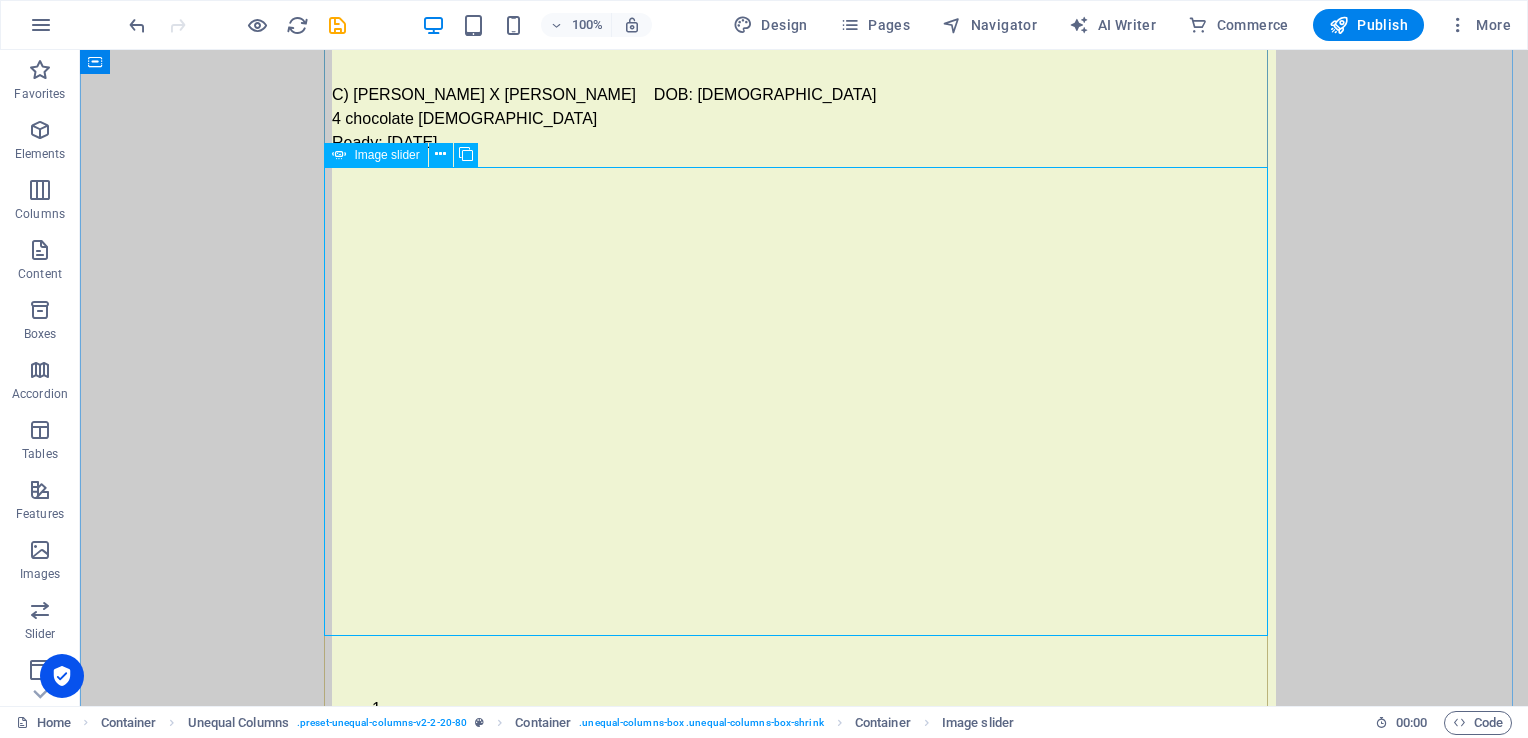 scroll, scrollTop: 2713, scrollLeft: 0, axis: vertical 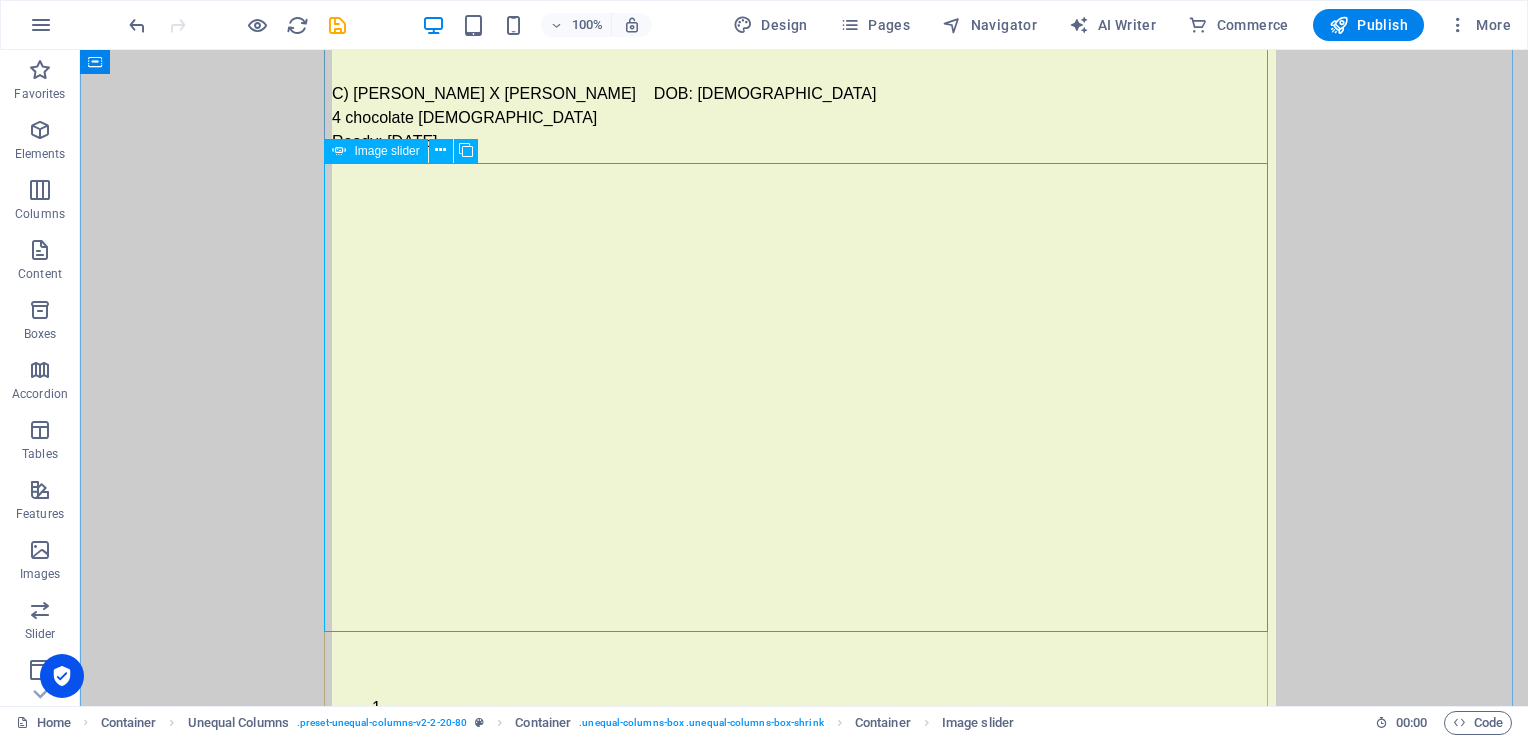 click 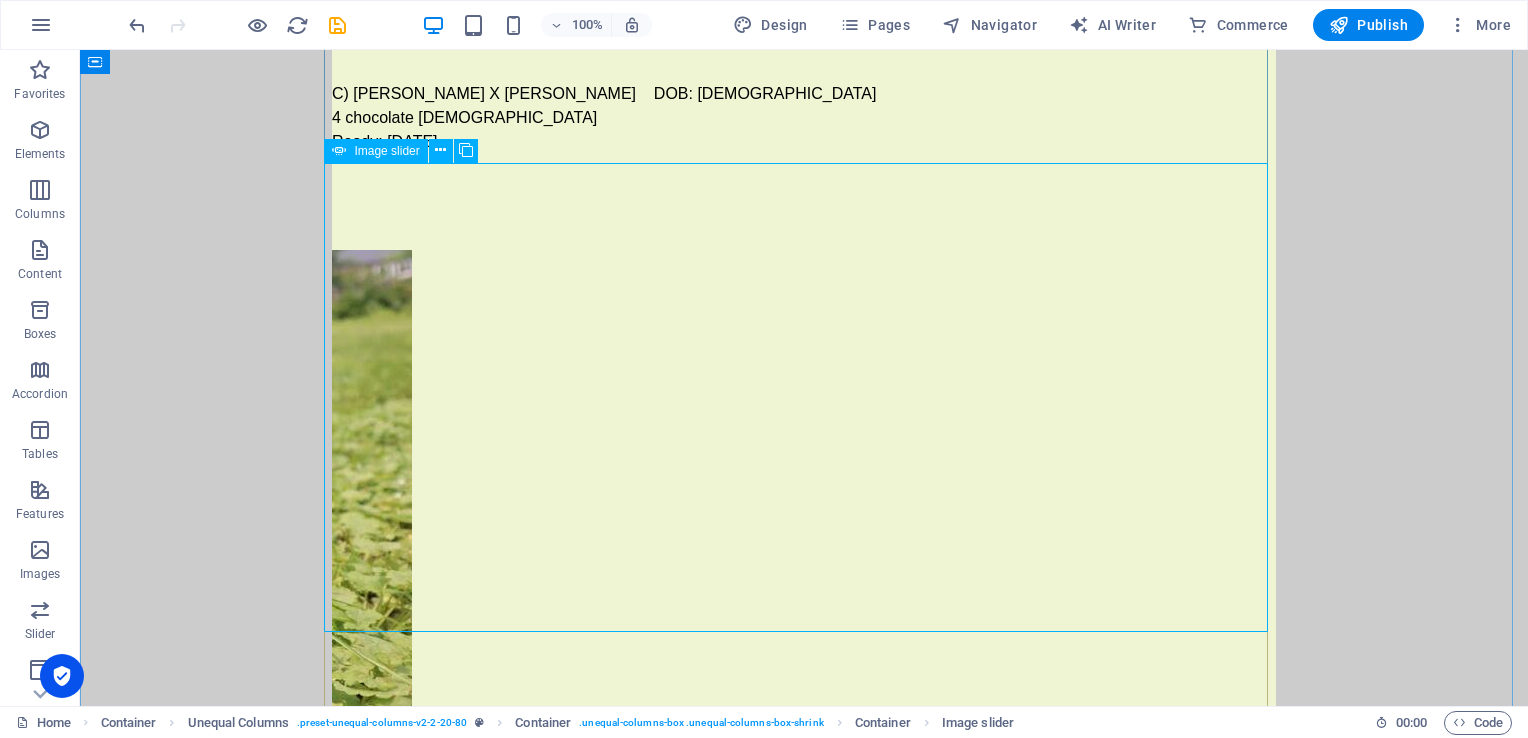 click 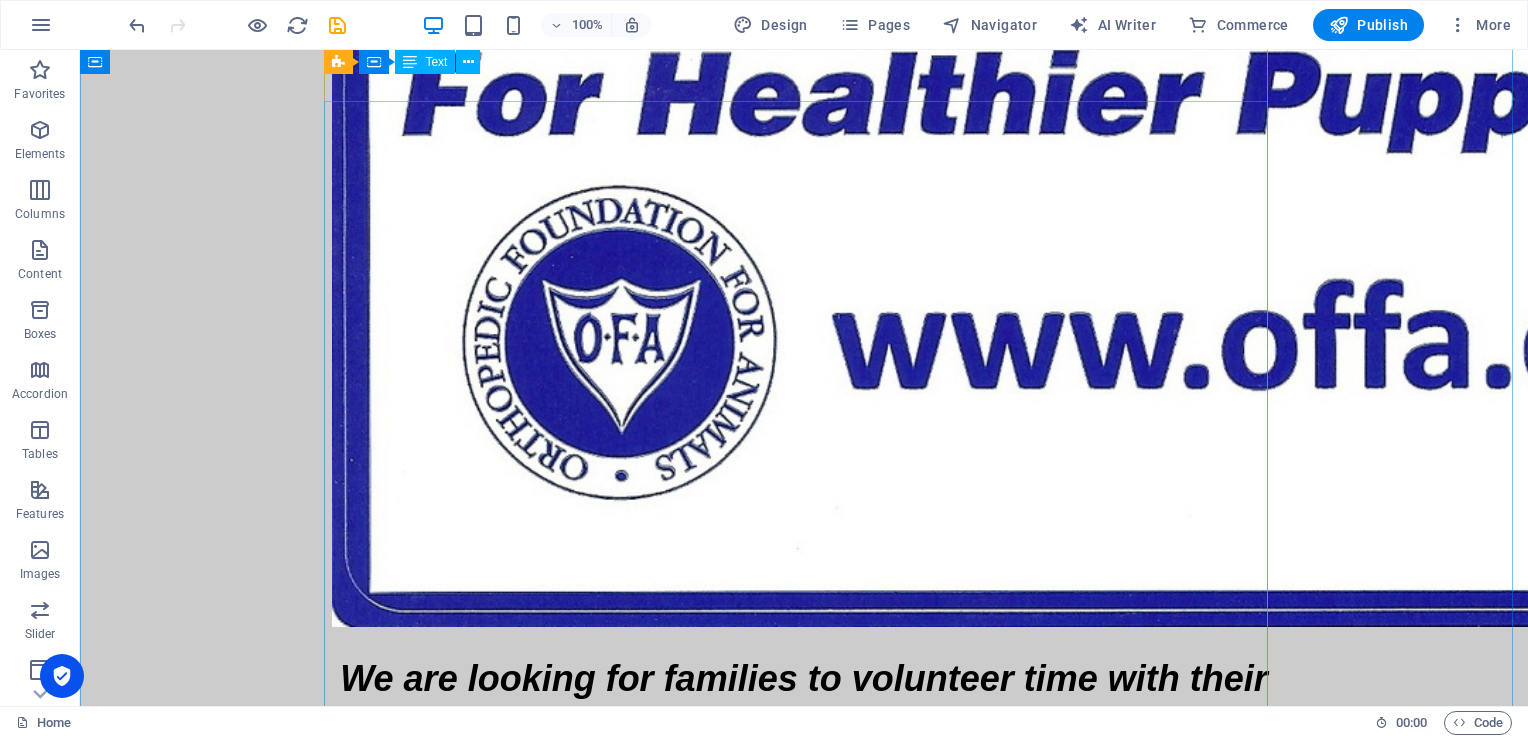 scroll, scrollTop: 5727, scrollLeft: 0, axis: vertical 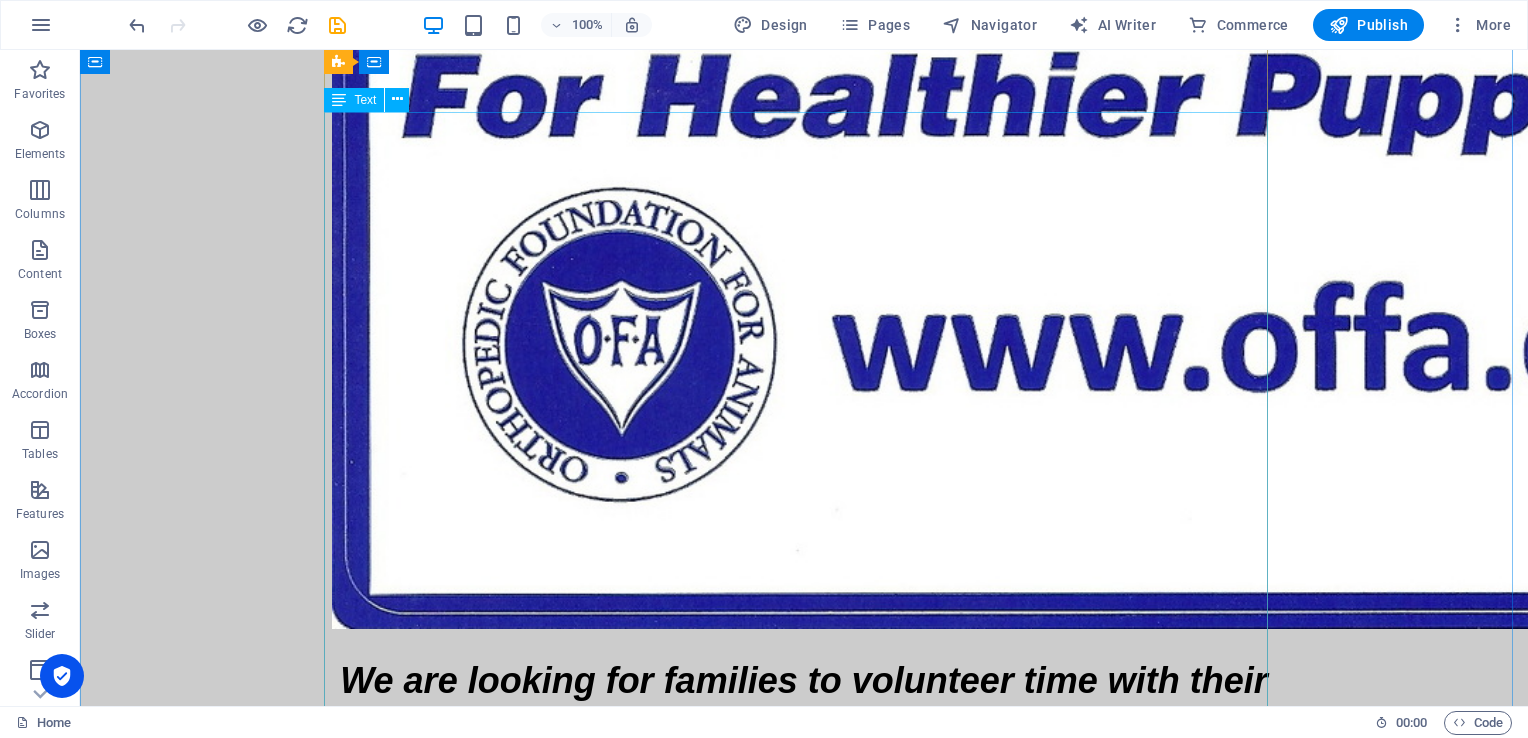 click on "We are looking for families to volunteer time with their kids to come here and help us socialize Thunder Labrador puppies. No pay, except for the look on your kids' faces and the photos/memories you get.  Appointment required.  2pm to 5pm is not available.  Call [PHONE_NUMBER].                                       Thank you military Veterans, law enforcement and first responders. Claim your 100 dollar discount on a Thunder Labrador puppy. Our way to say THANK YOU for your service!! Must bring appropriate ID to receive discount. Because of you, we get to raise Lab puppies for a living in the greatest country that has ever existed." at bounding box center [804, 1069] 